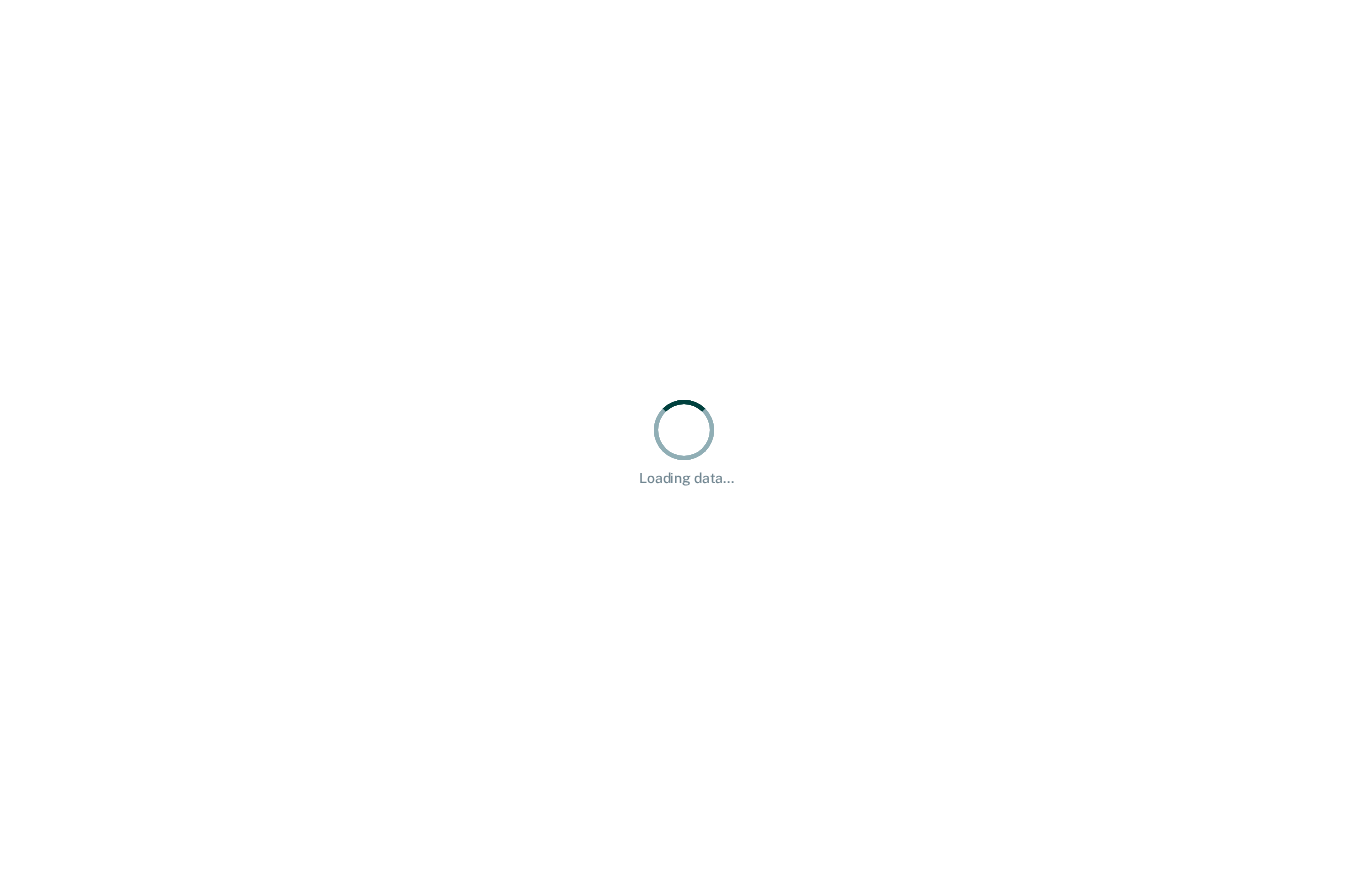 scroll, scrollTop: 0, scrollLeft: 0, axis: both 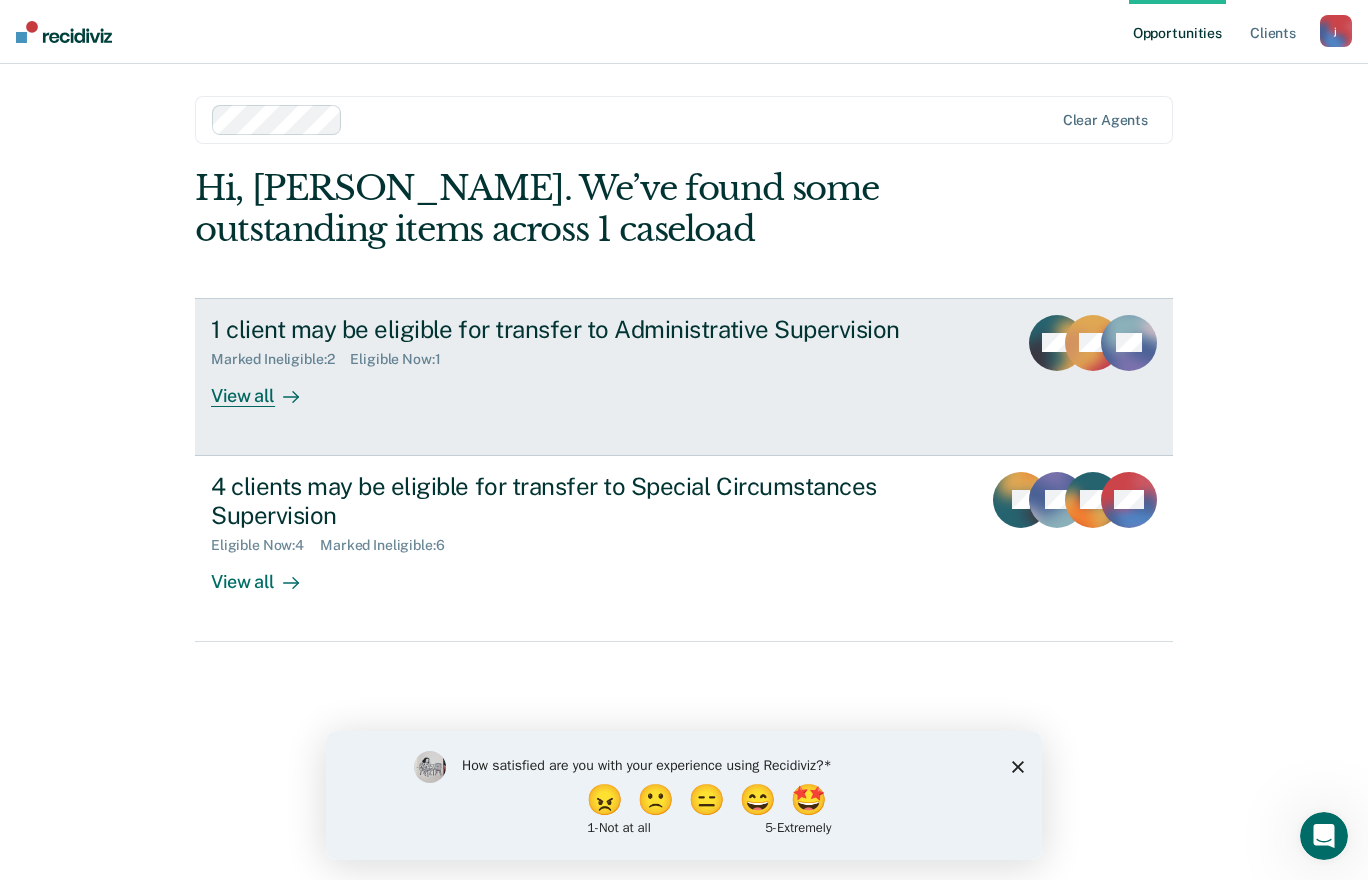 click on "View all" at bounding box center (267, 387) 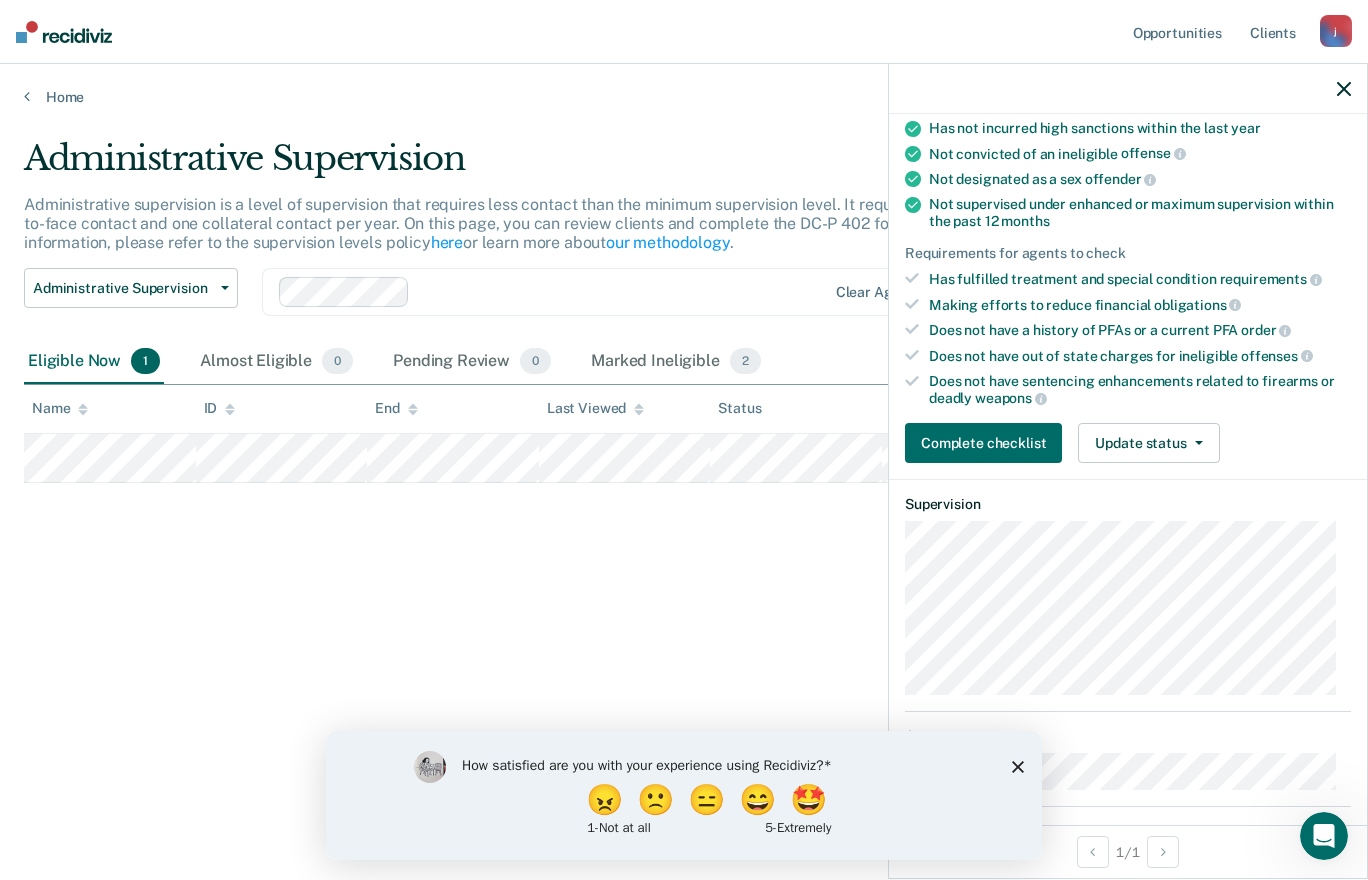 scroll, scrollTop: 201, scrollLeft: 0, axis: vertical 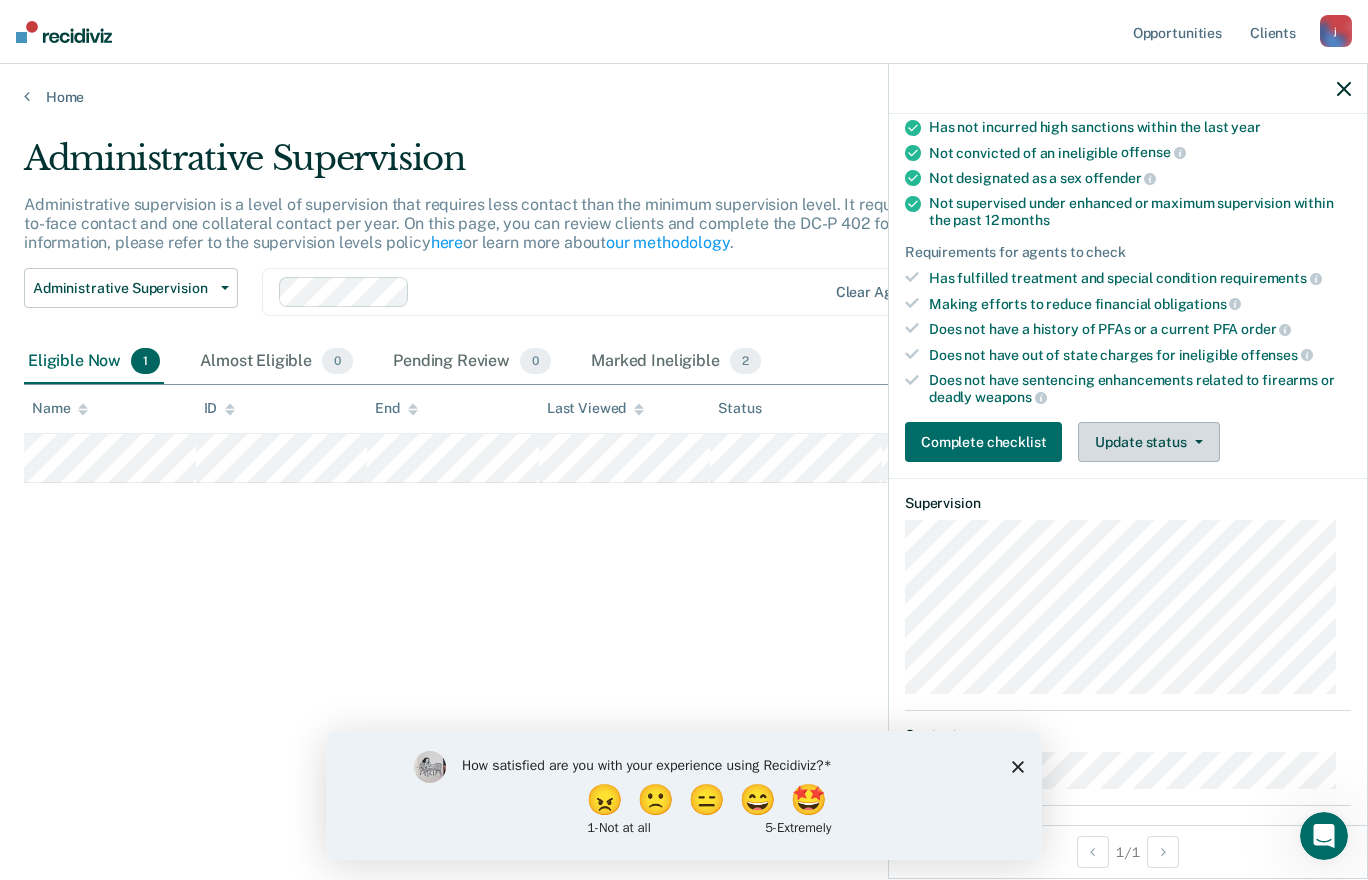 click on "Update status" at bounding box center [1148, 442] 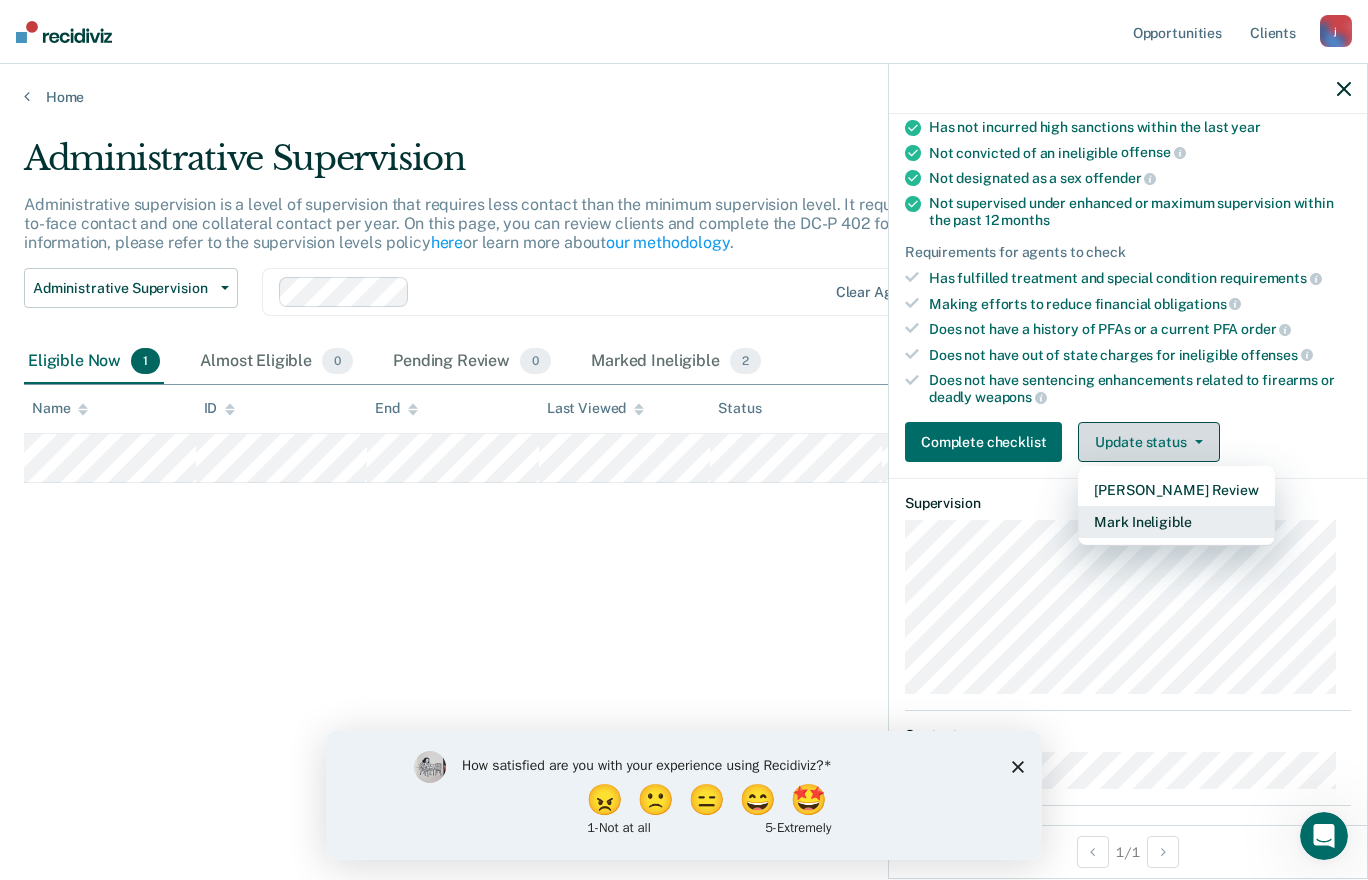 click on "Mark Ineligible" at bounding box center (1176, 522) 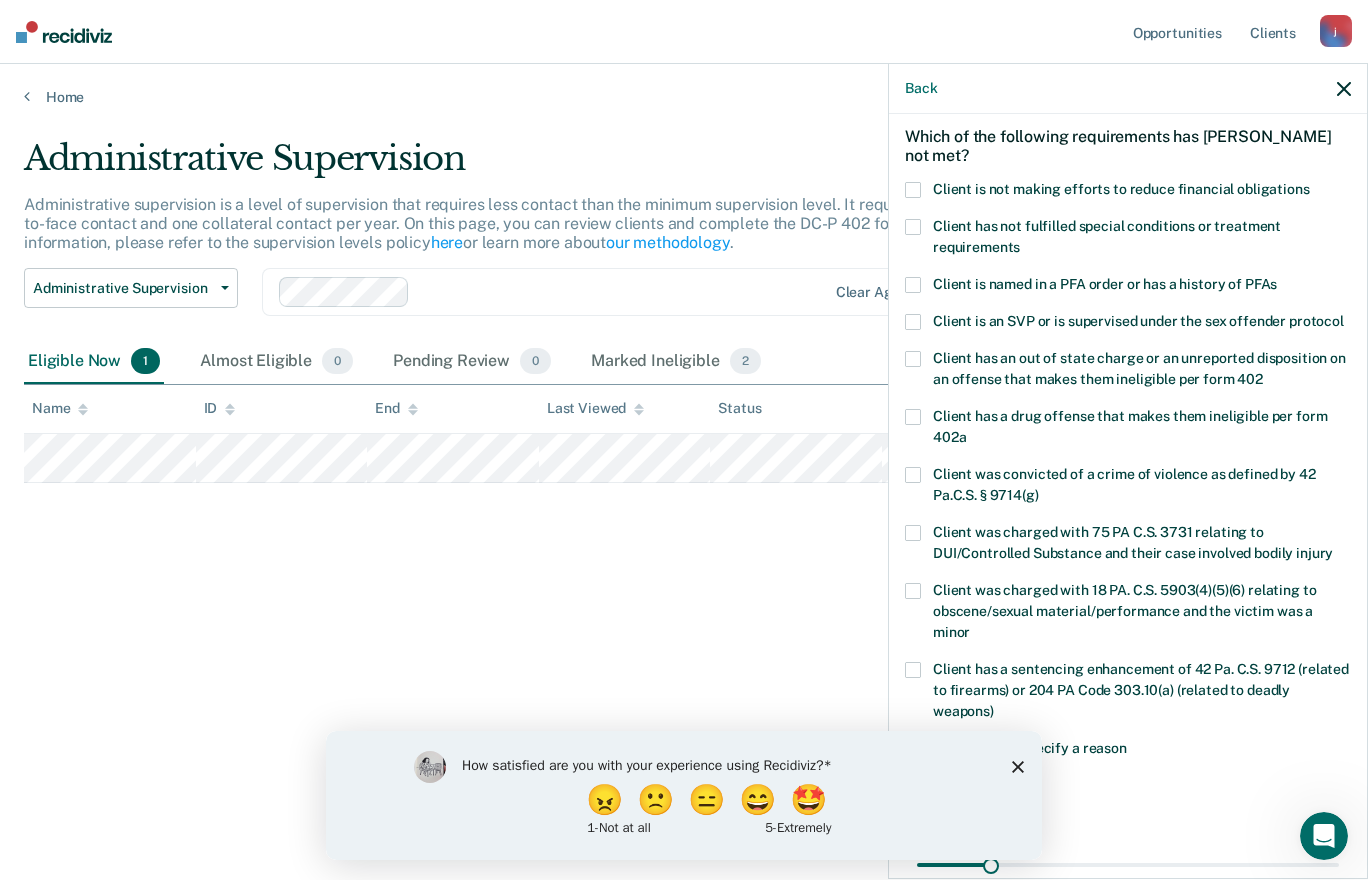 scroll, scrollTop: 0, scrollLeft: 0, axis: both 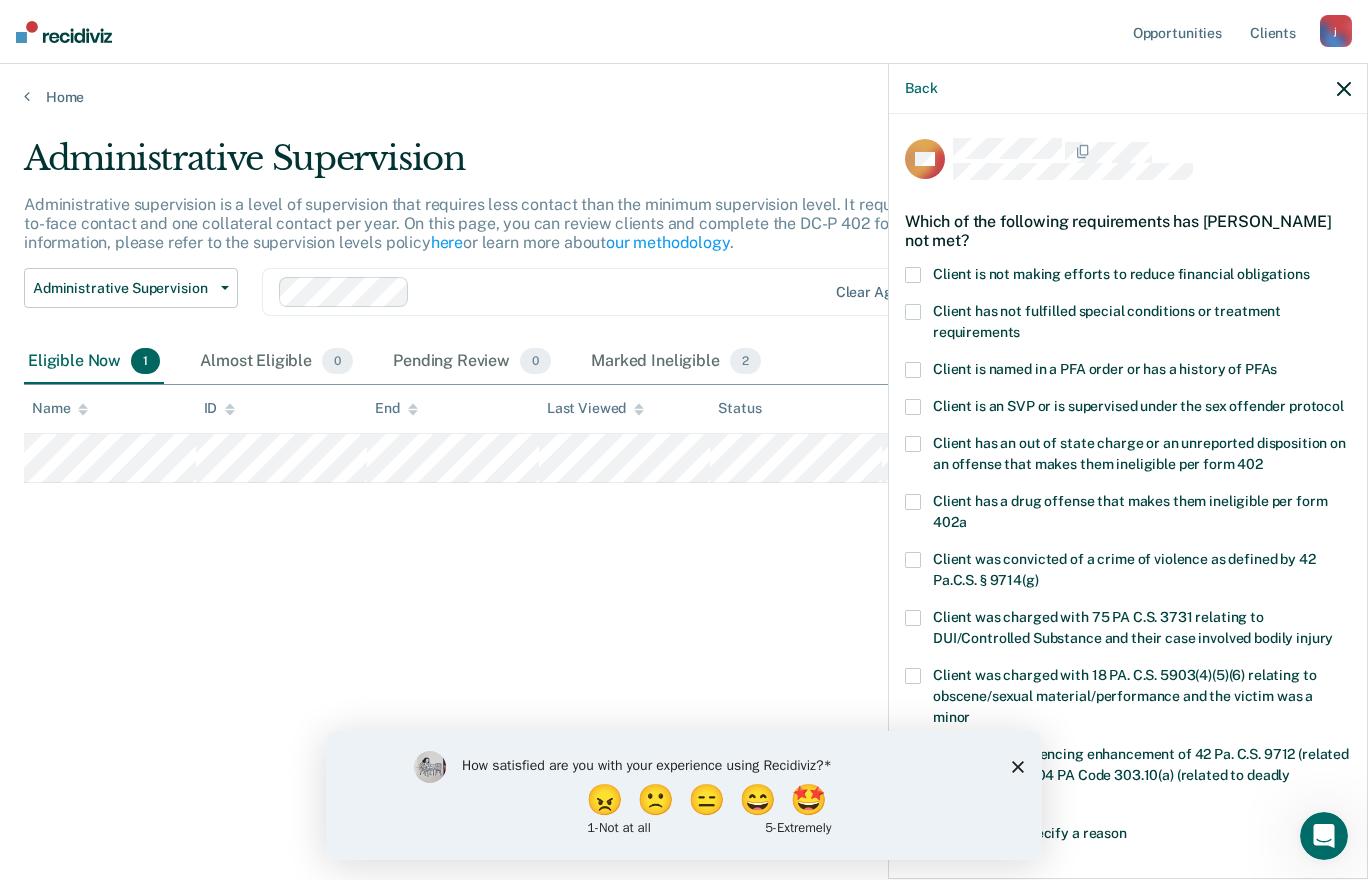 click at bounding box center [913, 275] 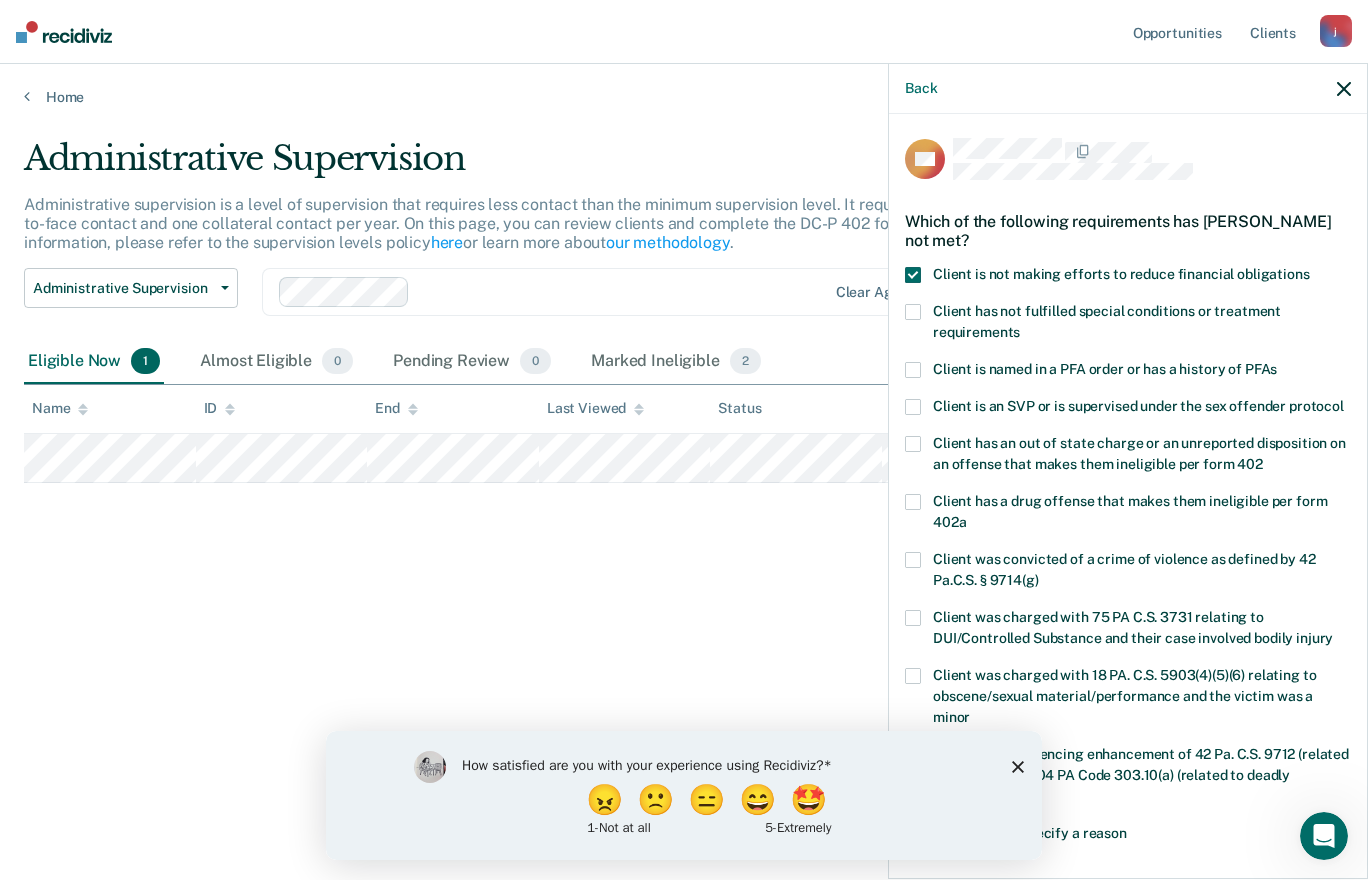 click at bounding box center [913, 312] 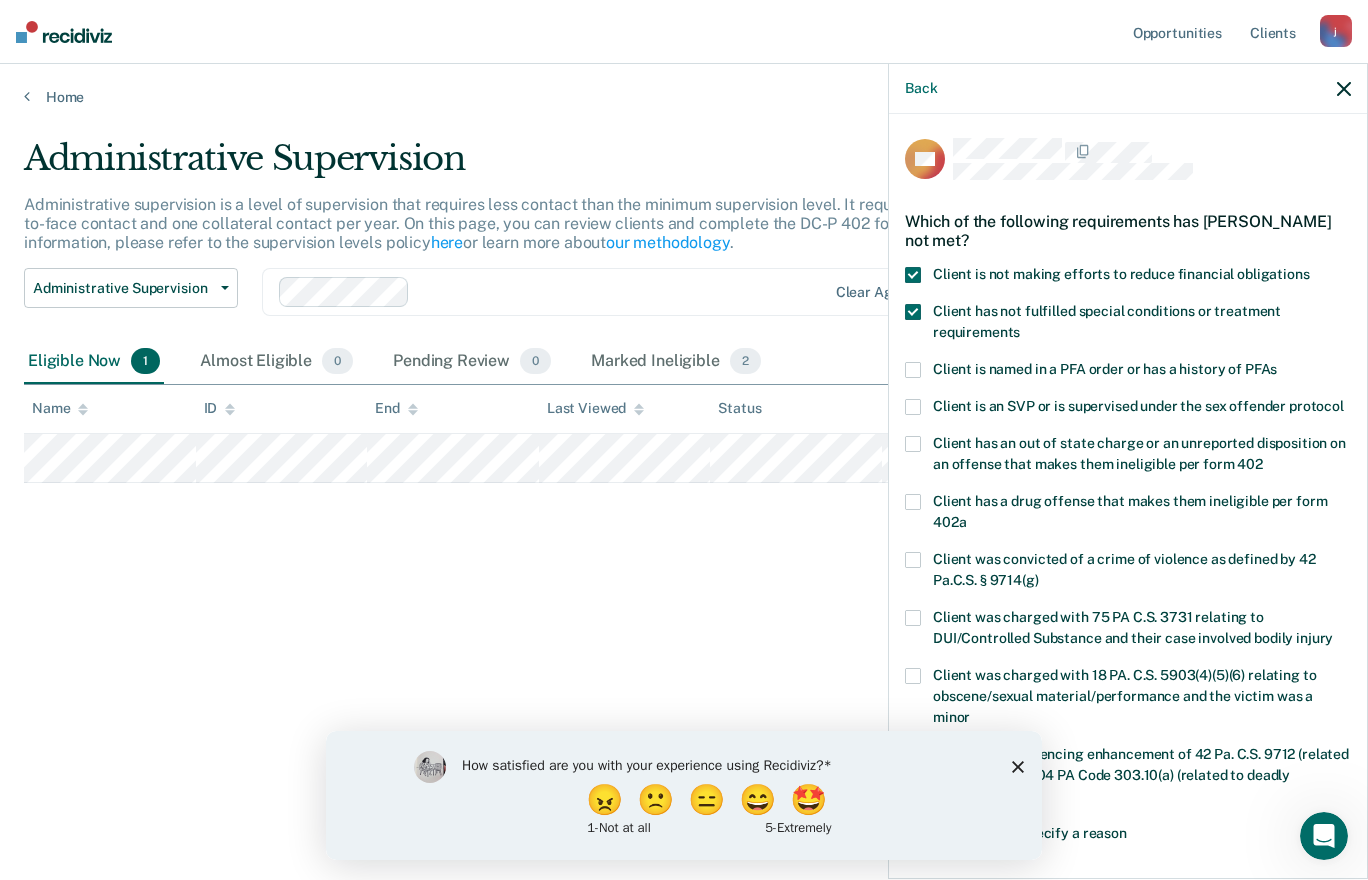 click 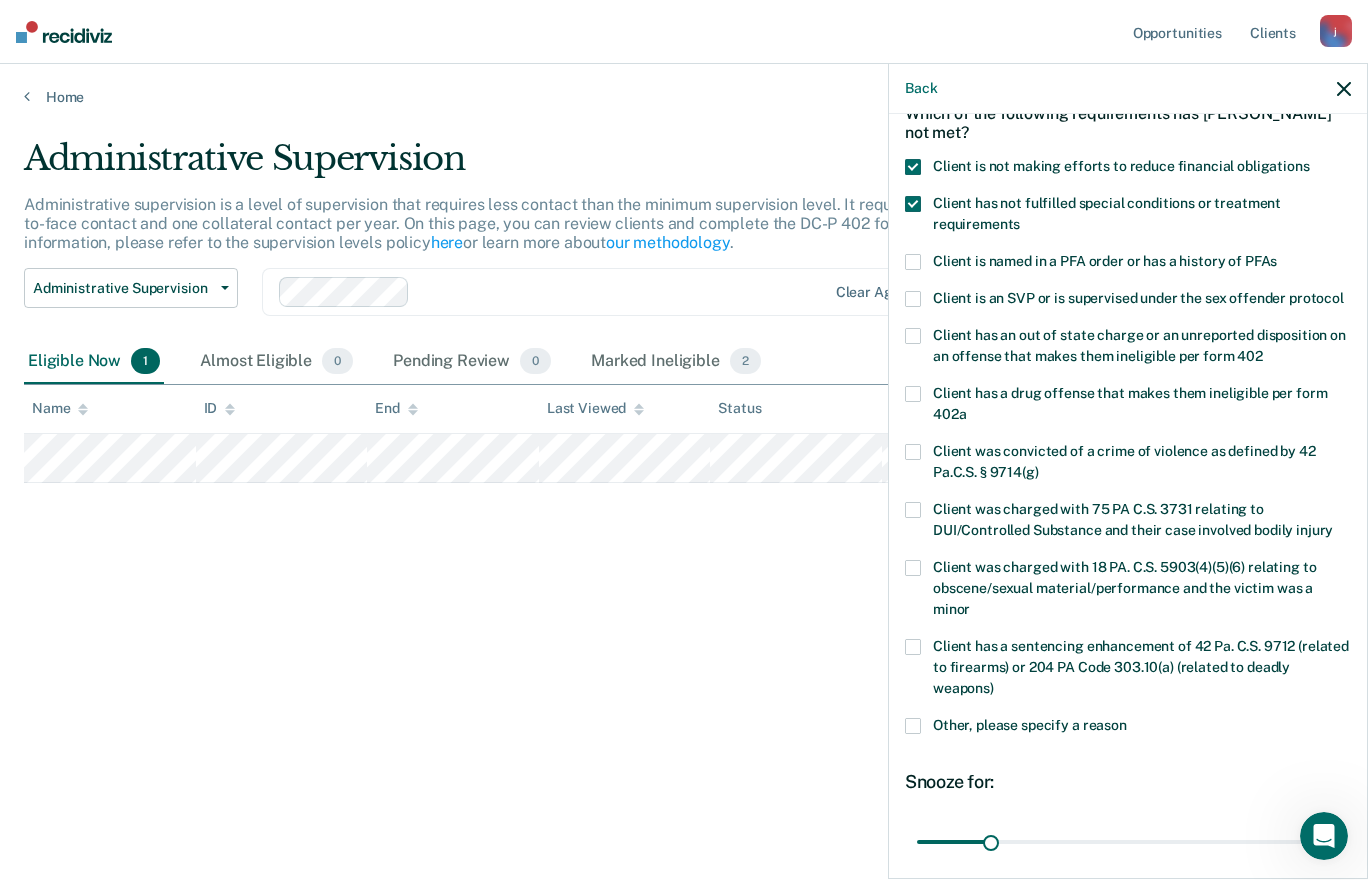 scroll, scrollTop: 286, scrollLeft: 0, axis: vertical 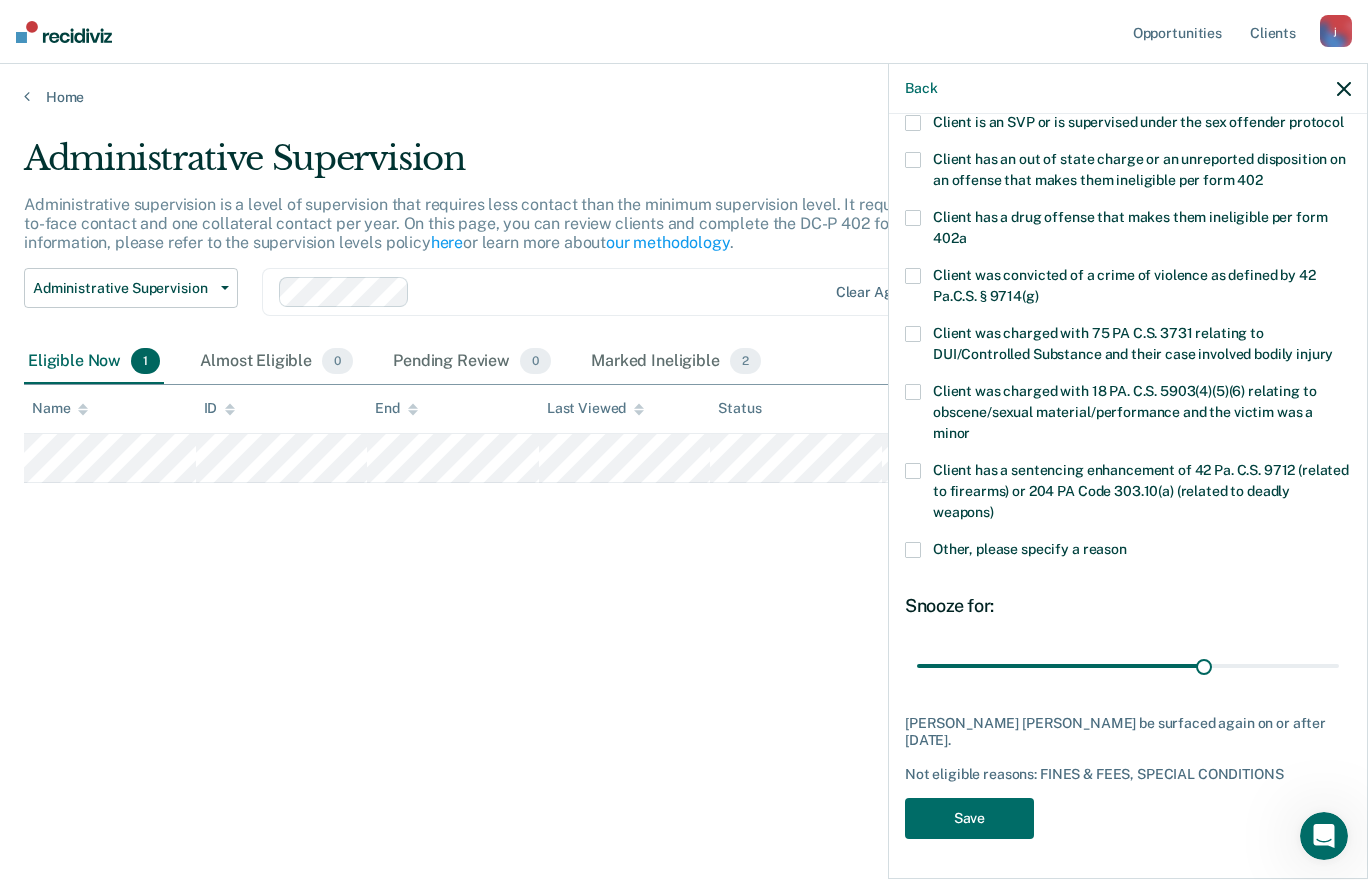 type on "180" 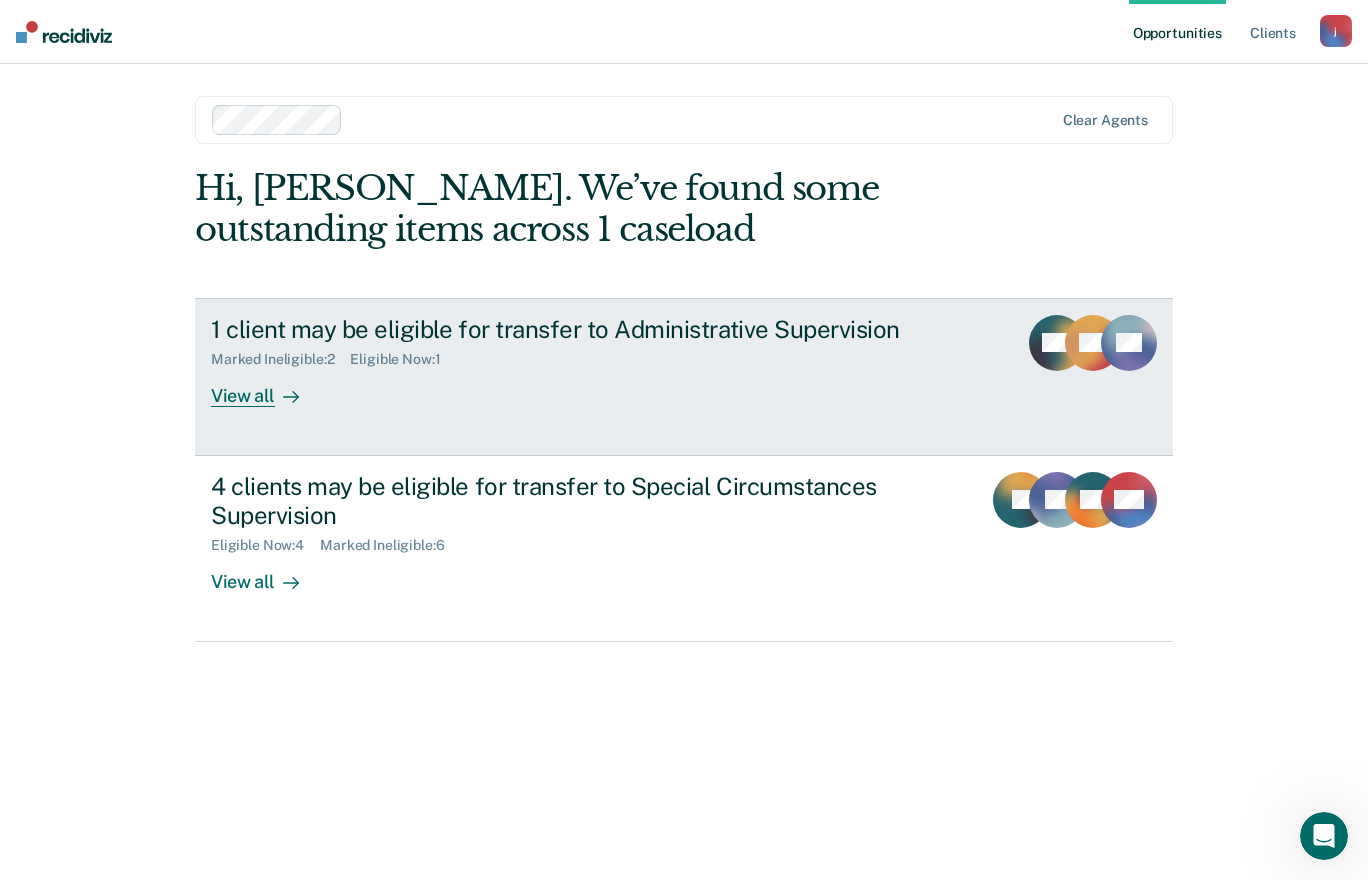 click on "View all" at bounding box center (267, 387) 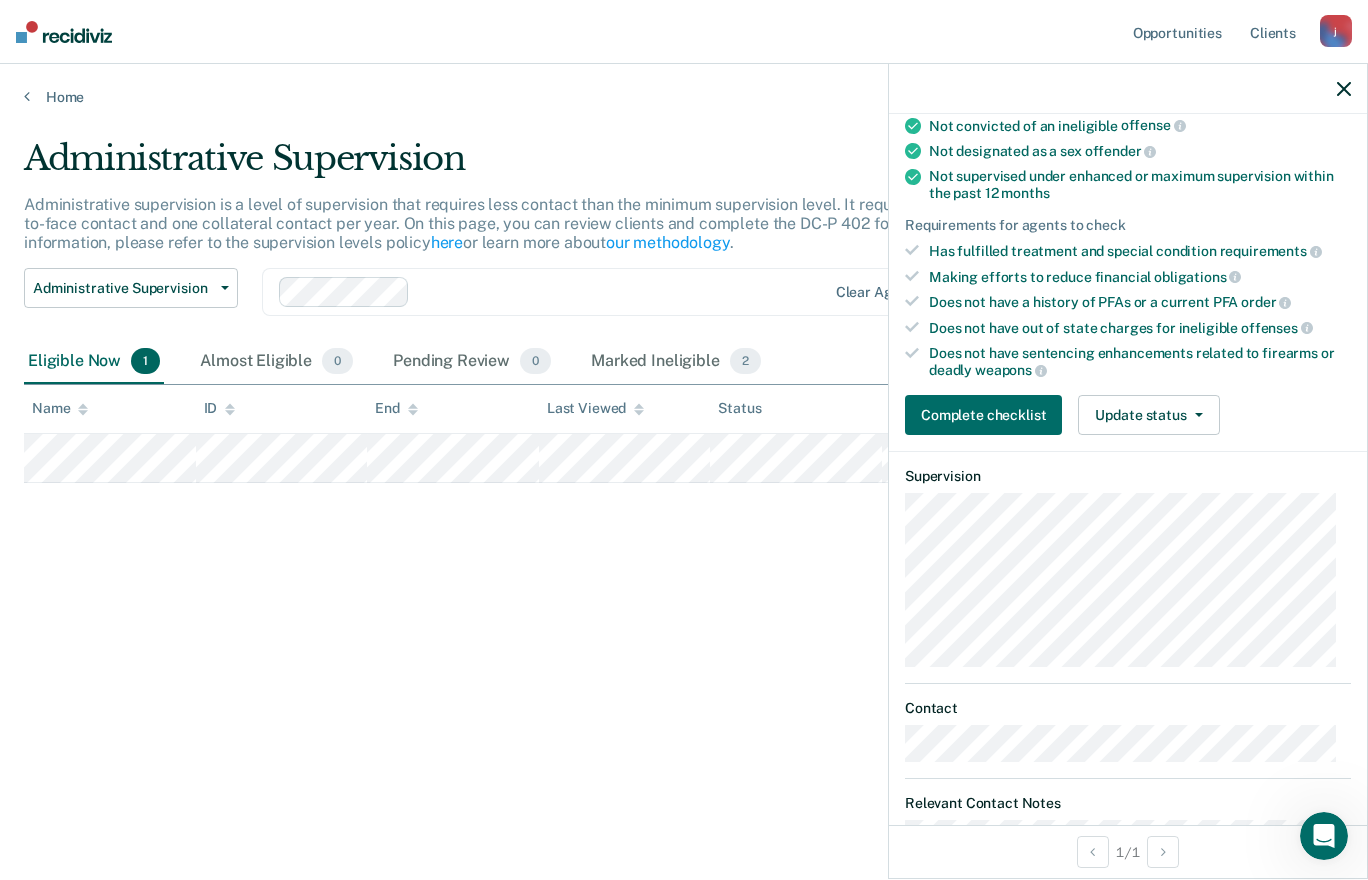 scroll, scrollTop: 224, scrollLeft: 0, axis: vertical 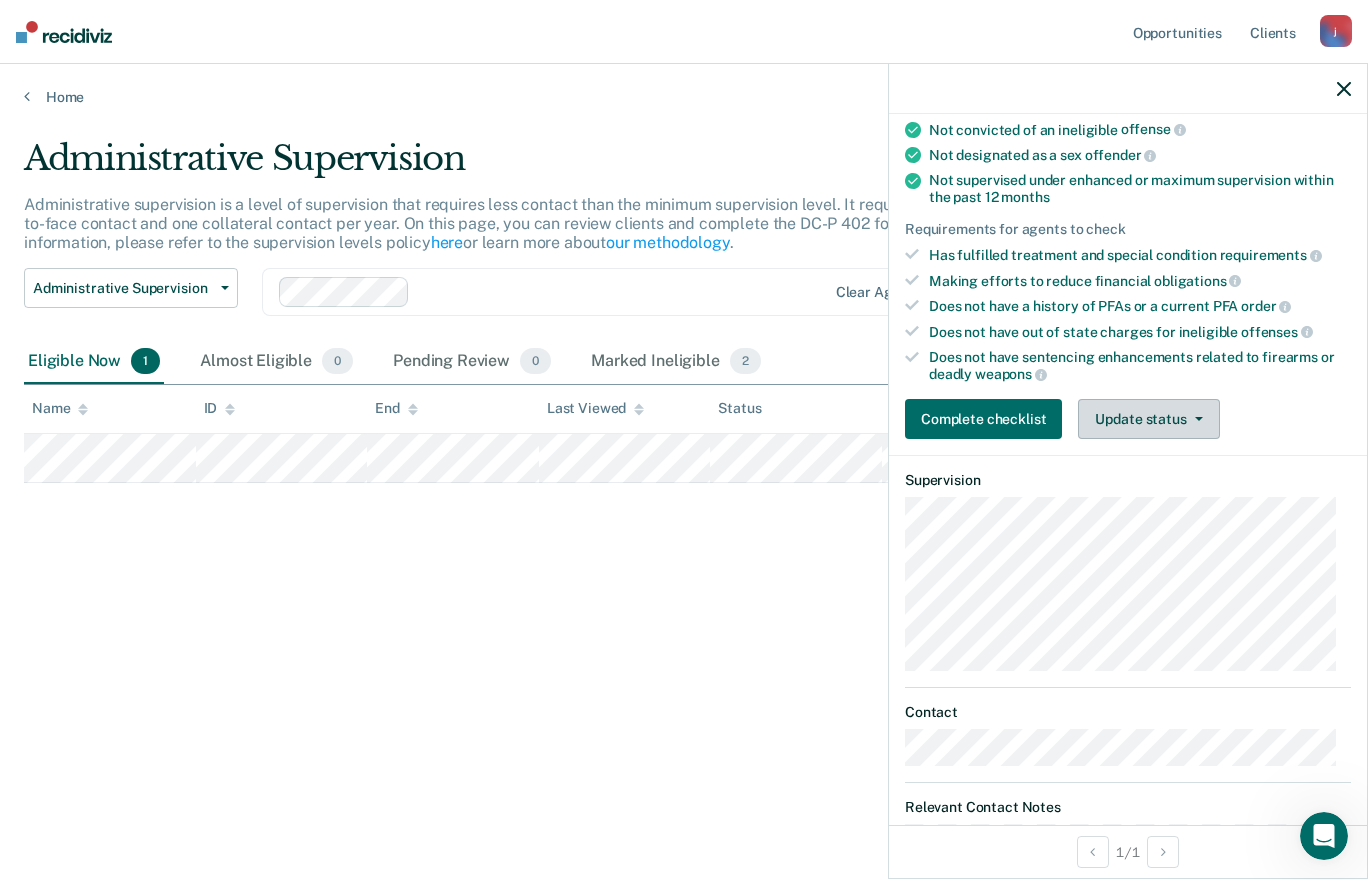 click on "Update status" at bounding box center (1148, 419) 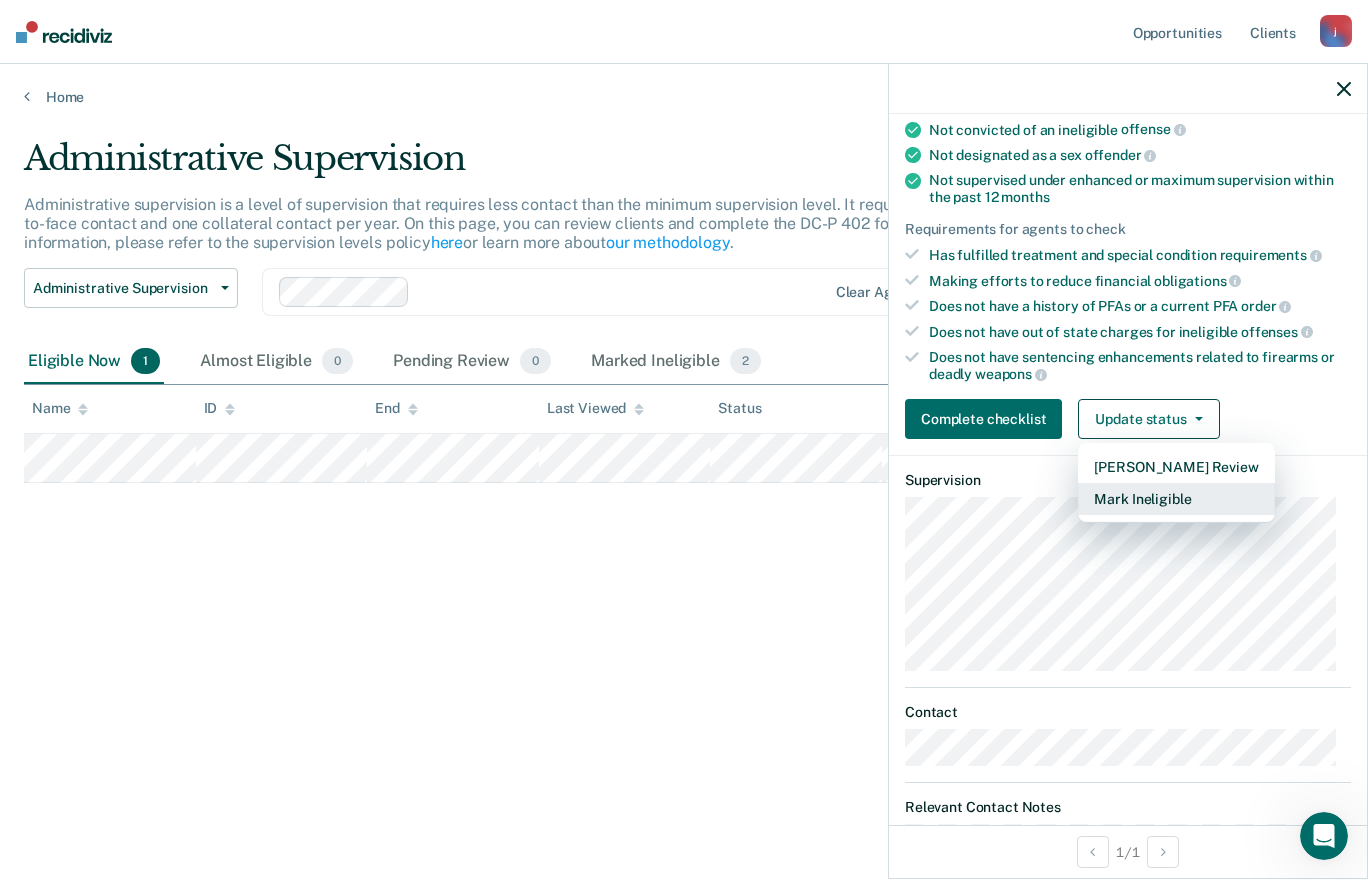 click on "Mark Ineligible" at bounding box center (1176, 499) 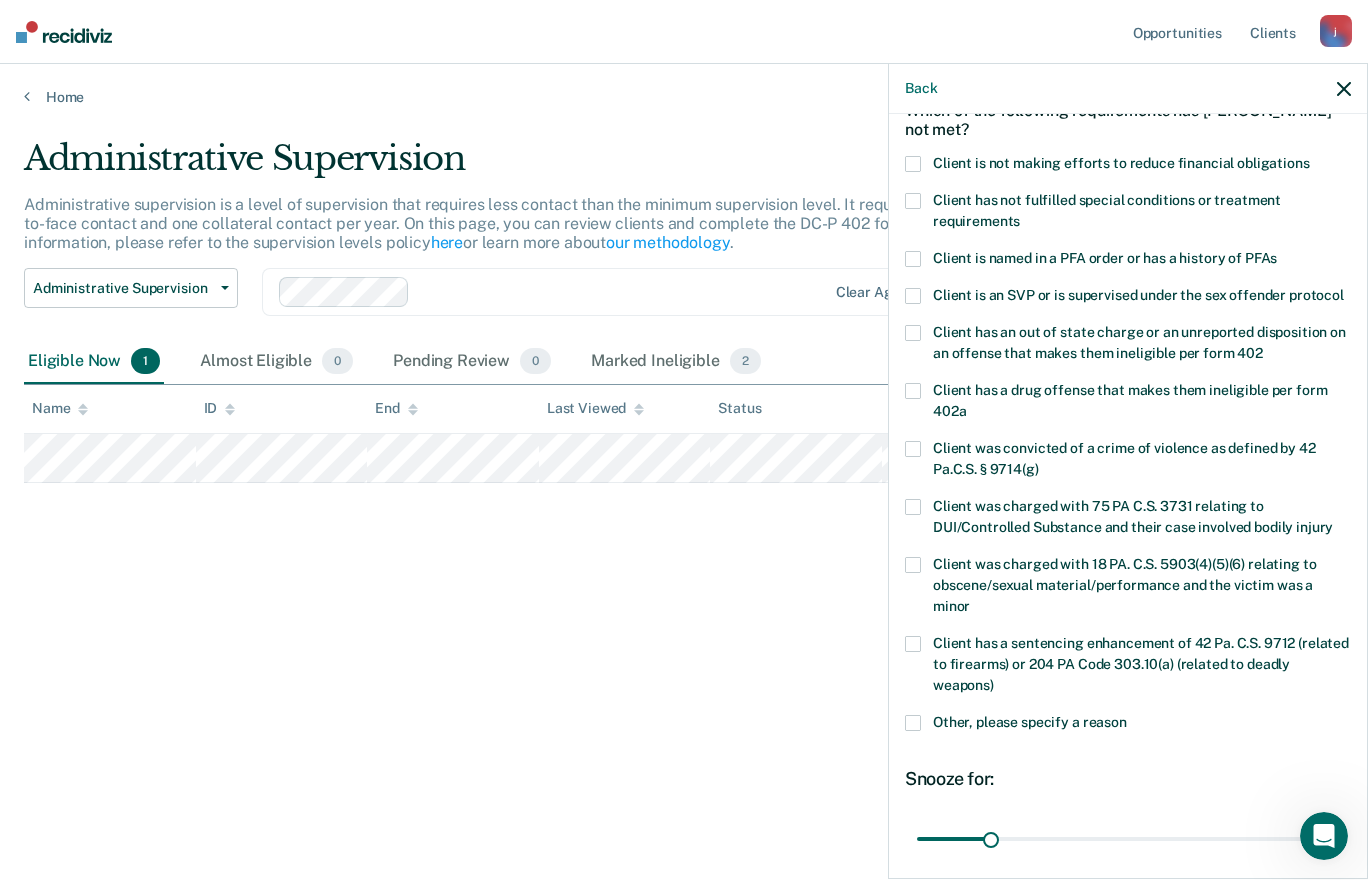 scroll, scrollTop: 0, scrollLeft: 0, axis: both 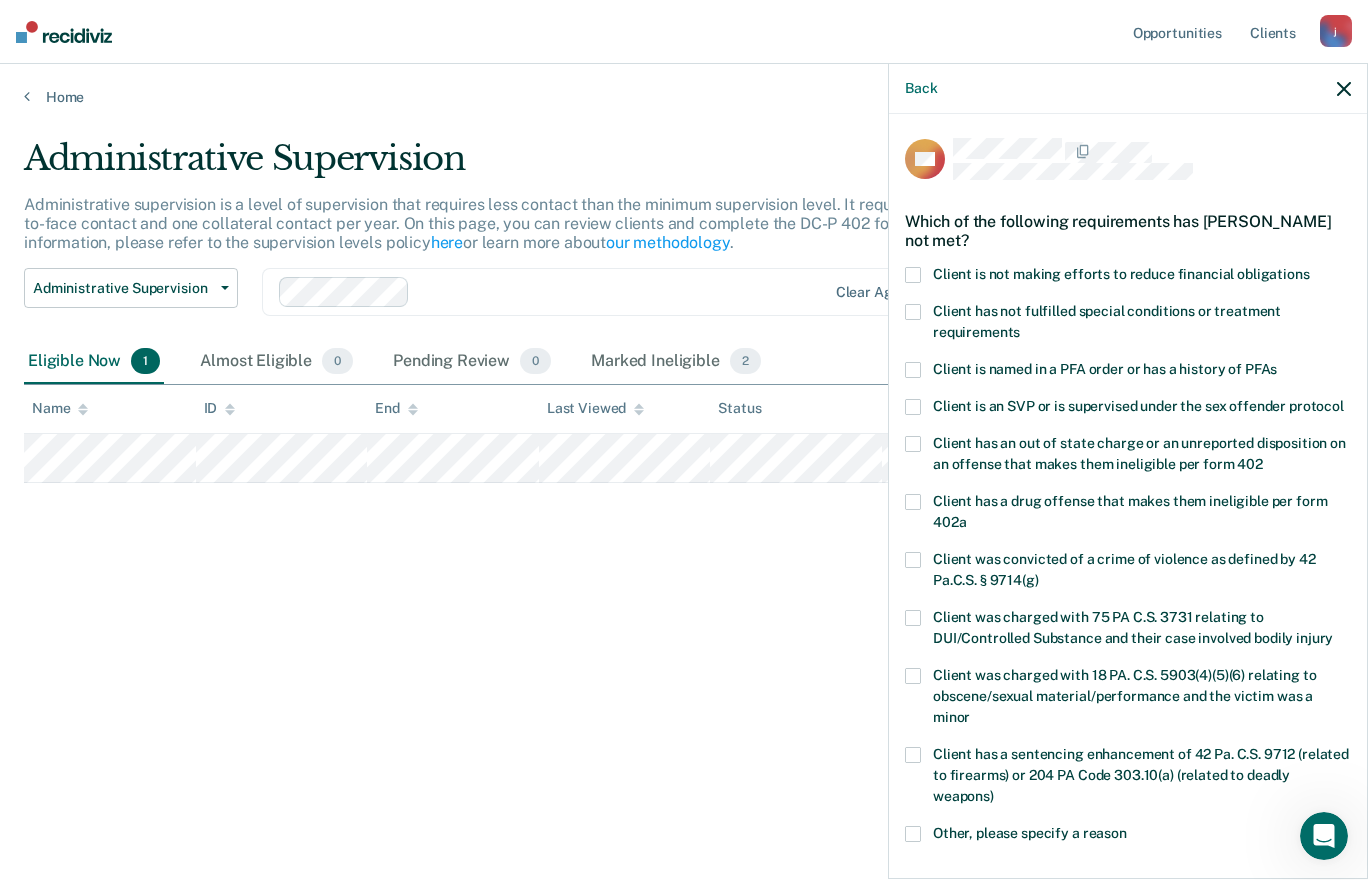 click at bounding box center (913, 275) 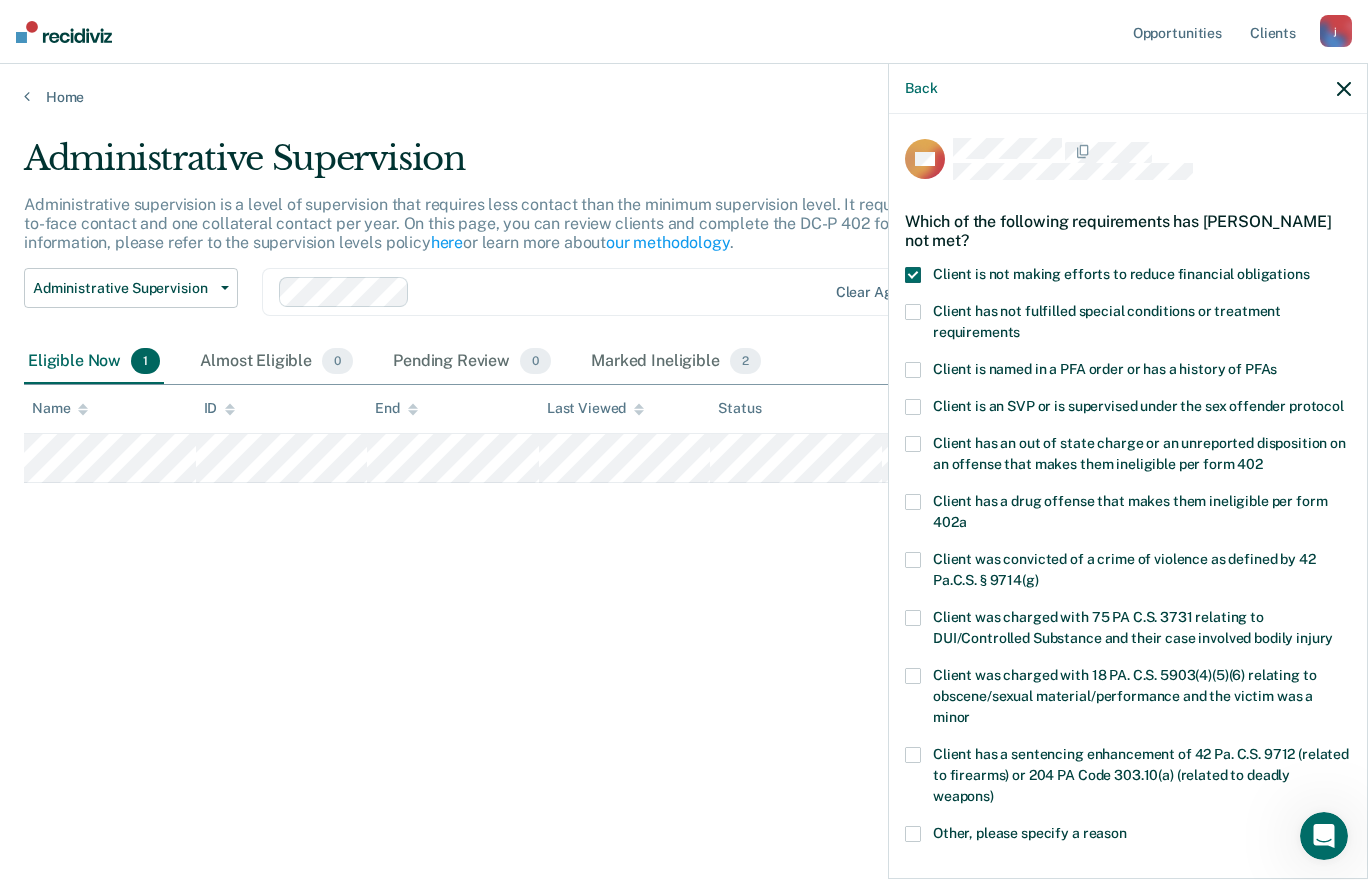click at bounding box center [913, 312] 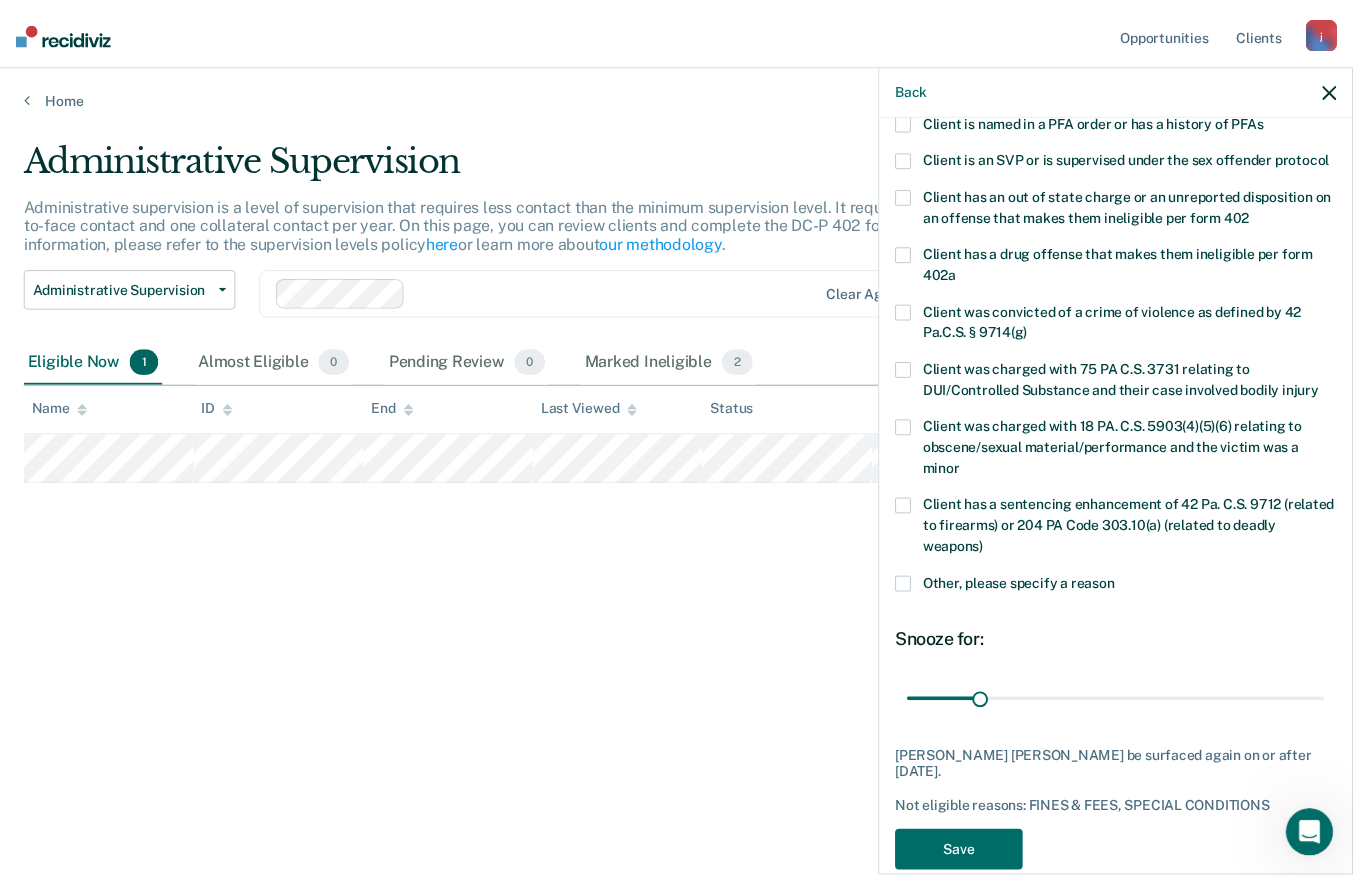 scroll, scrollTop: 286, scrollLeft: 0, axis: vertical 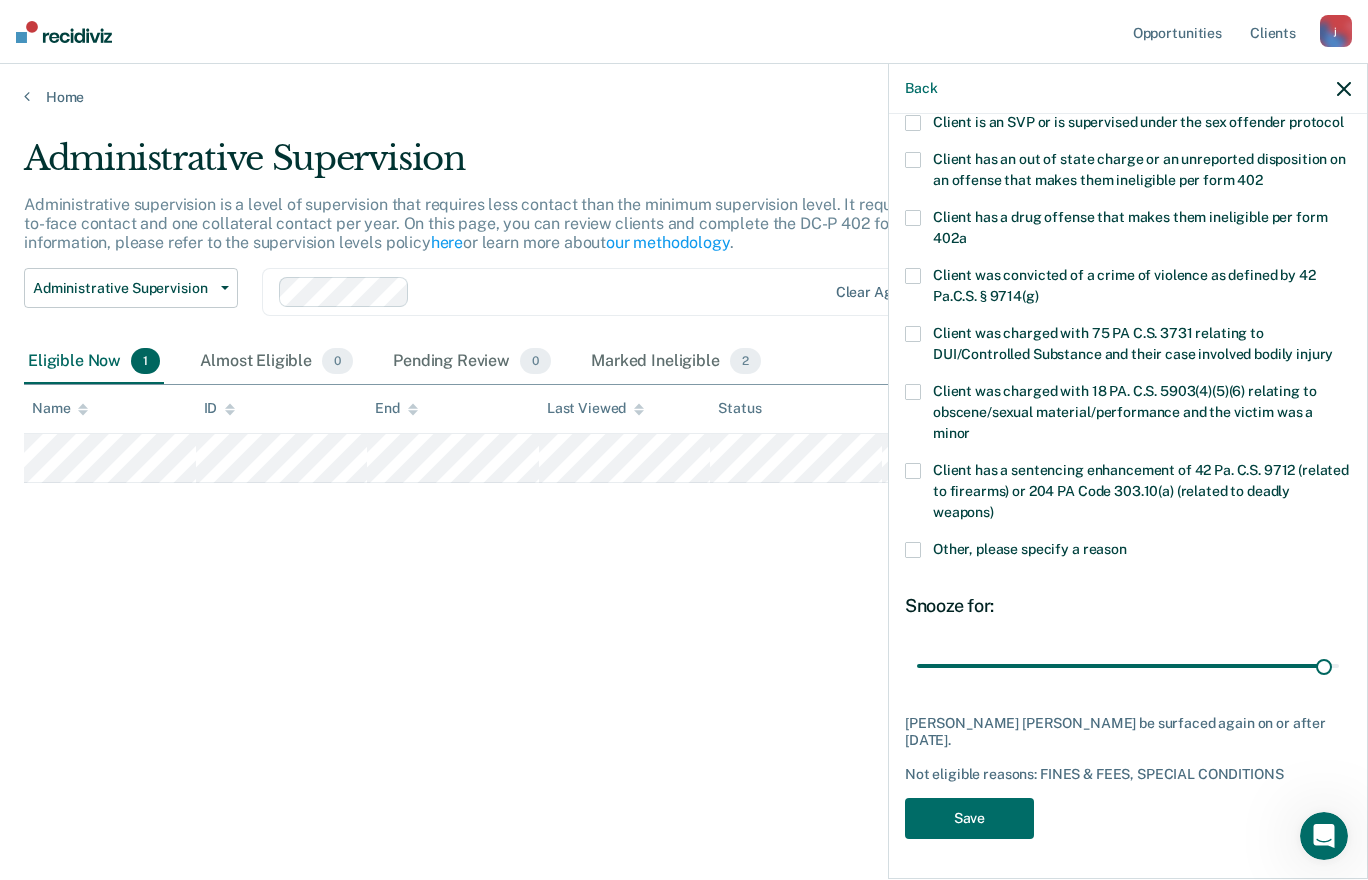 type on "177" 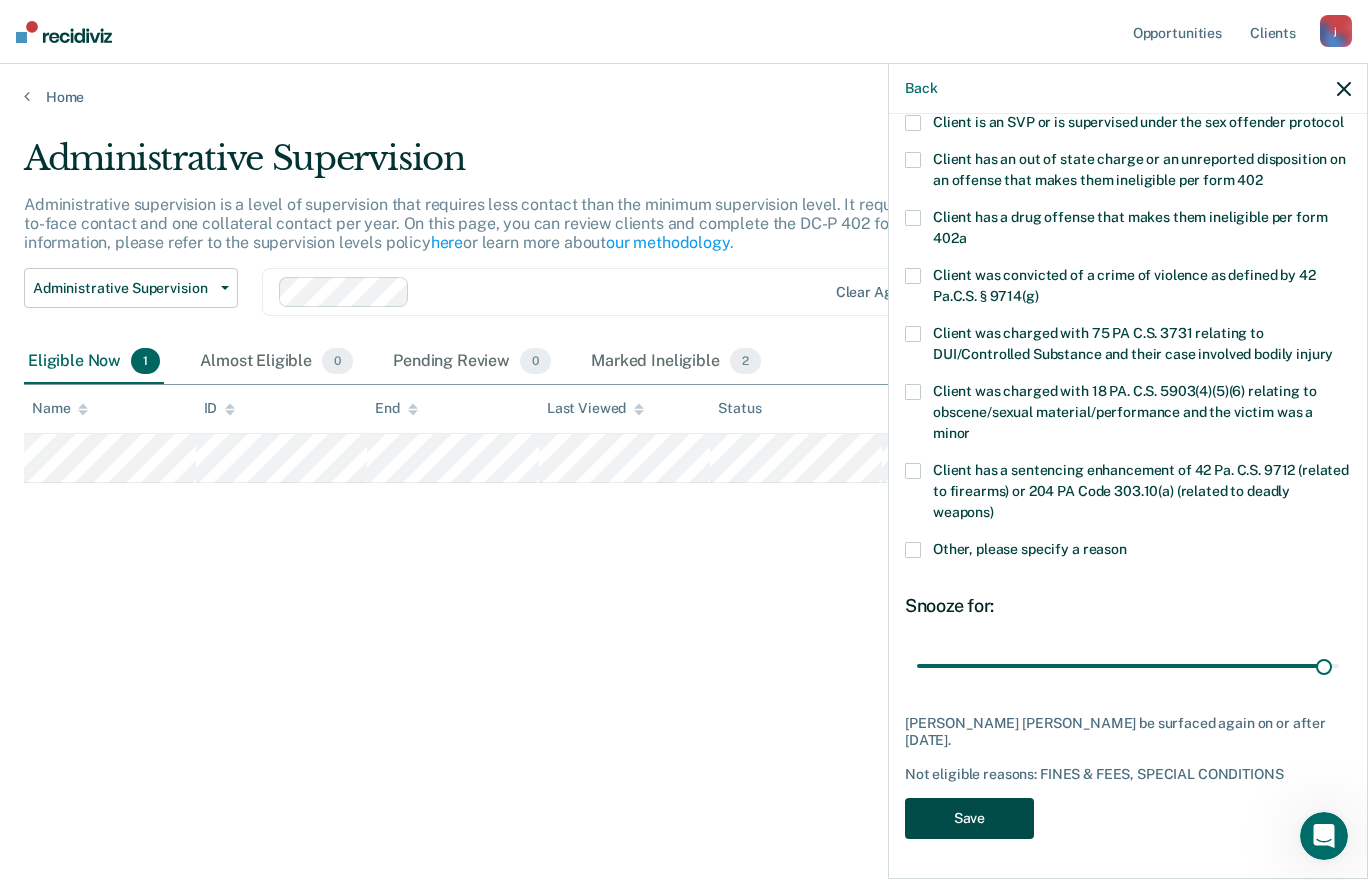 click on "Save" at bounding box center [969, 818] 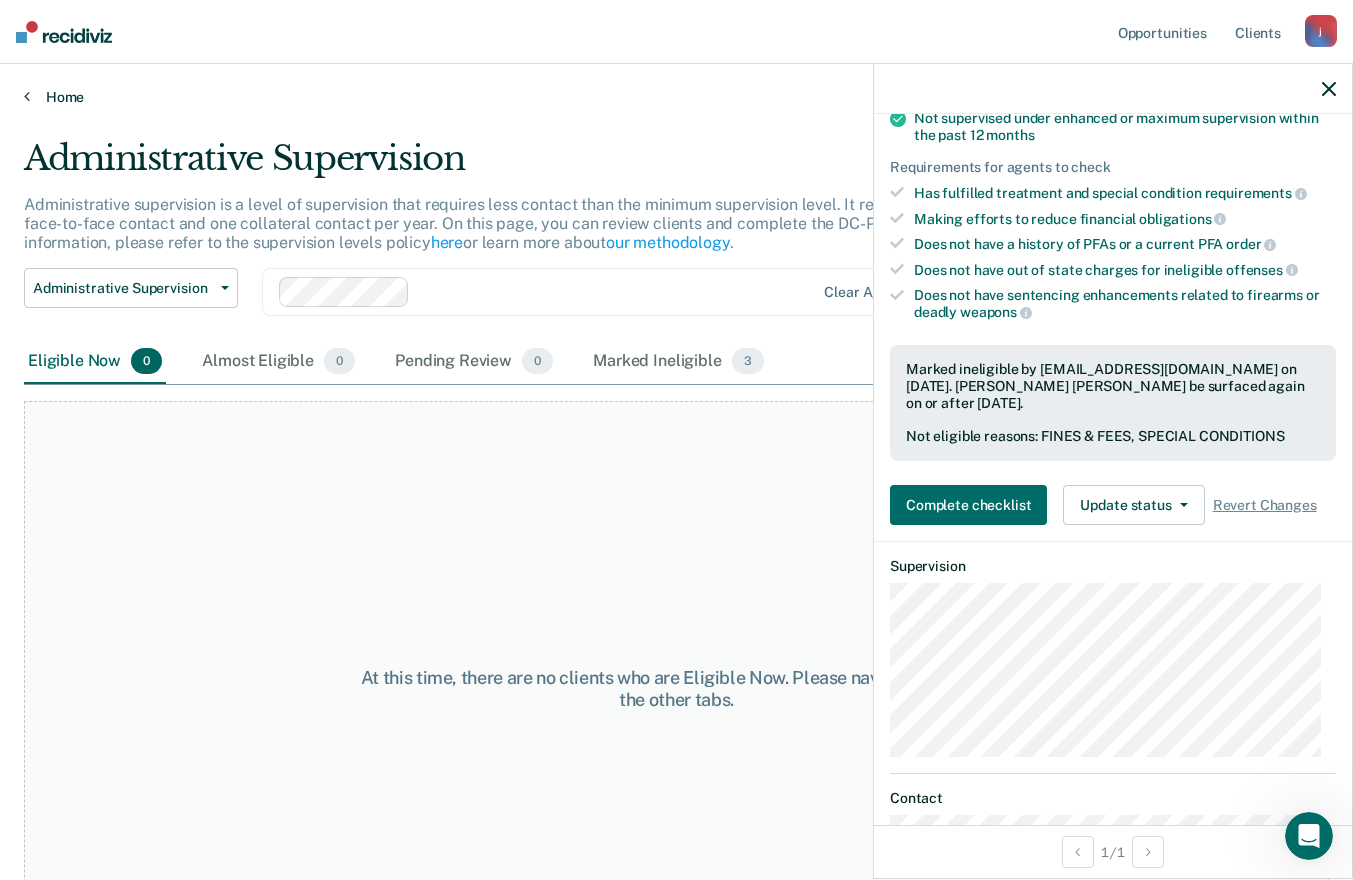 click on "Home" at bounding box center (676, 97) 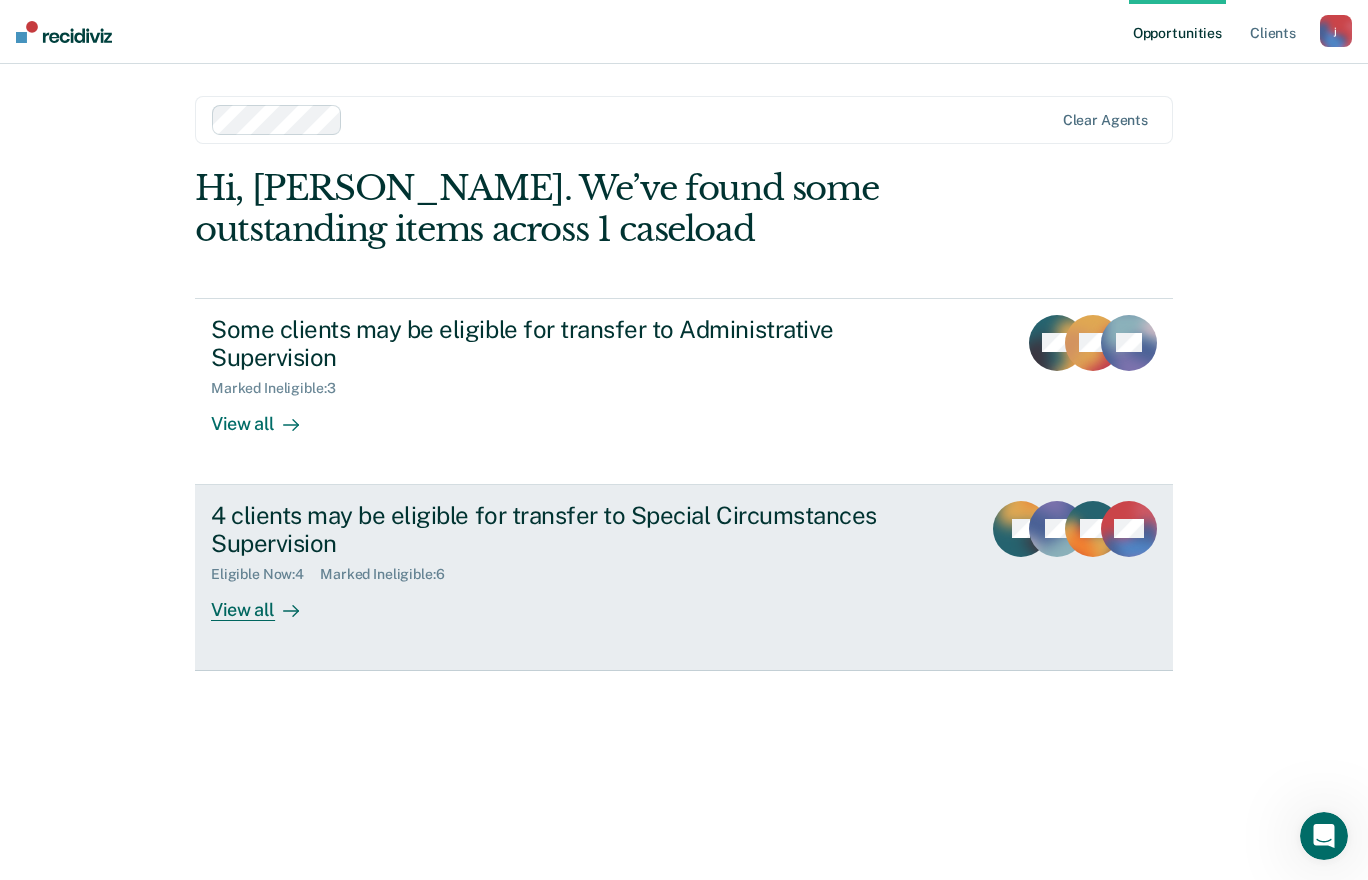 click on "View all" at bounding box center [267, 602] 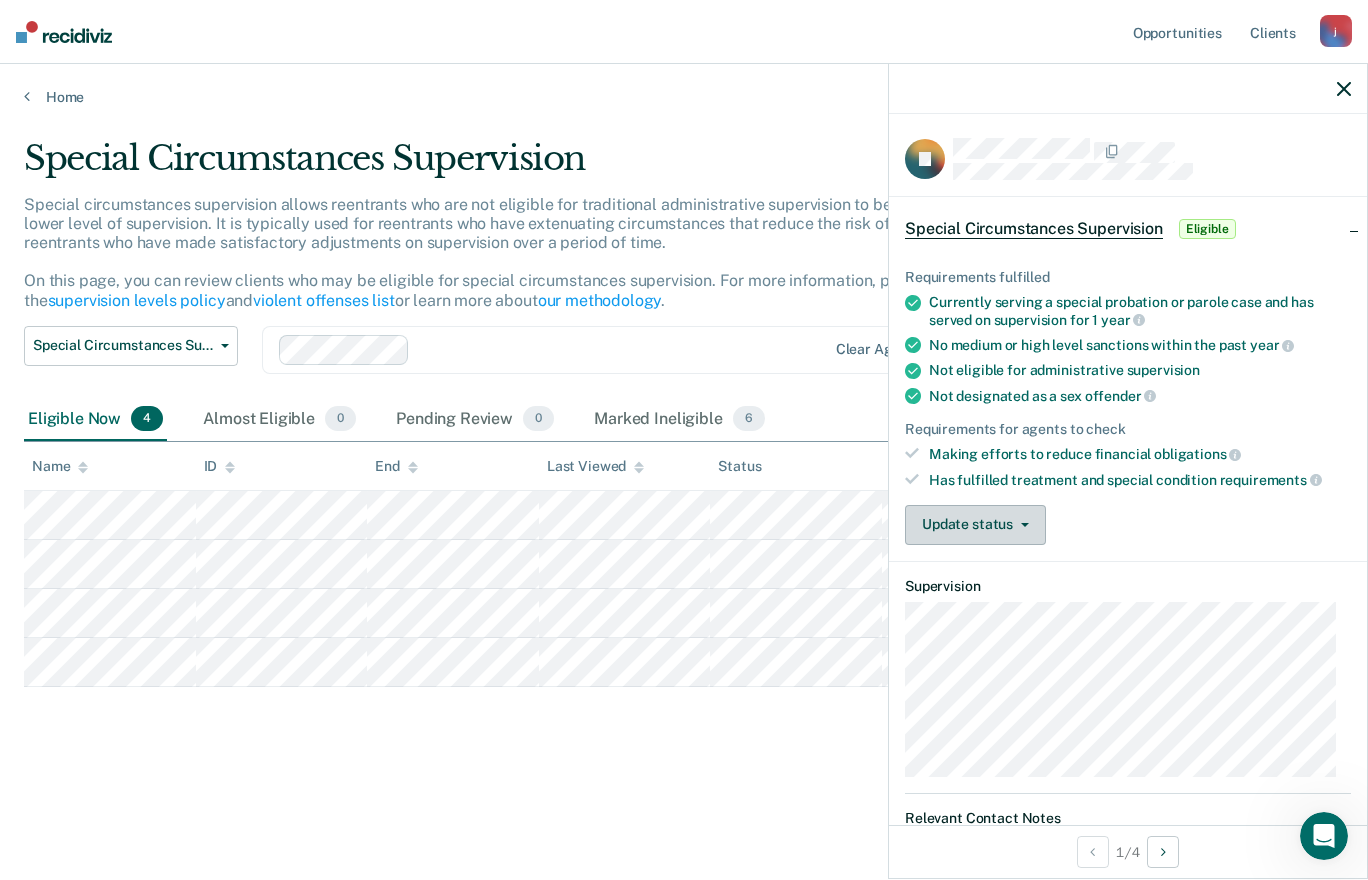 click on "Update status" at bounding box center (975, 525) 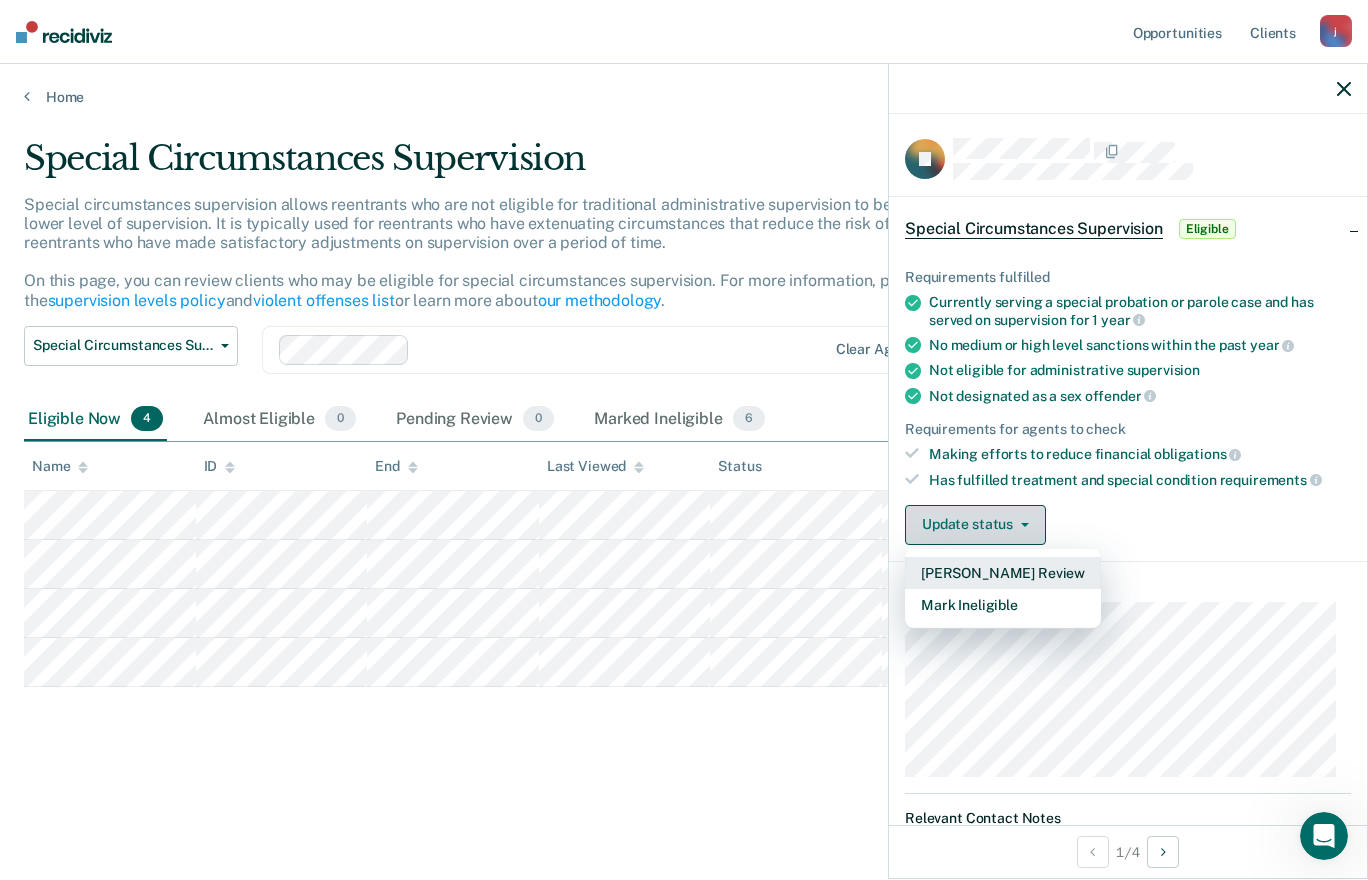 click on "Mark Ineligible" at bounding box center (1003, 605) 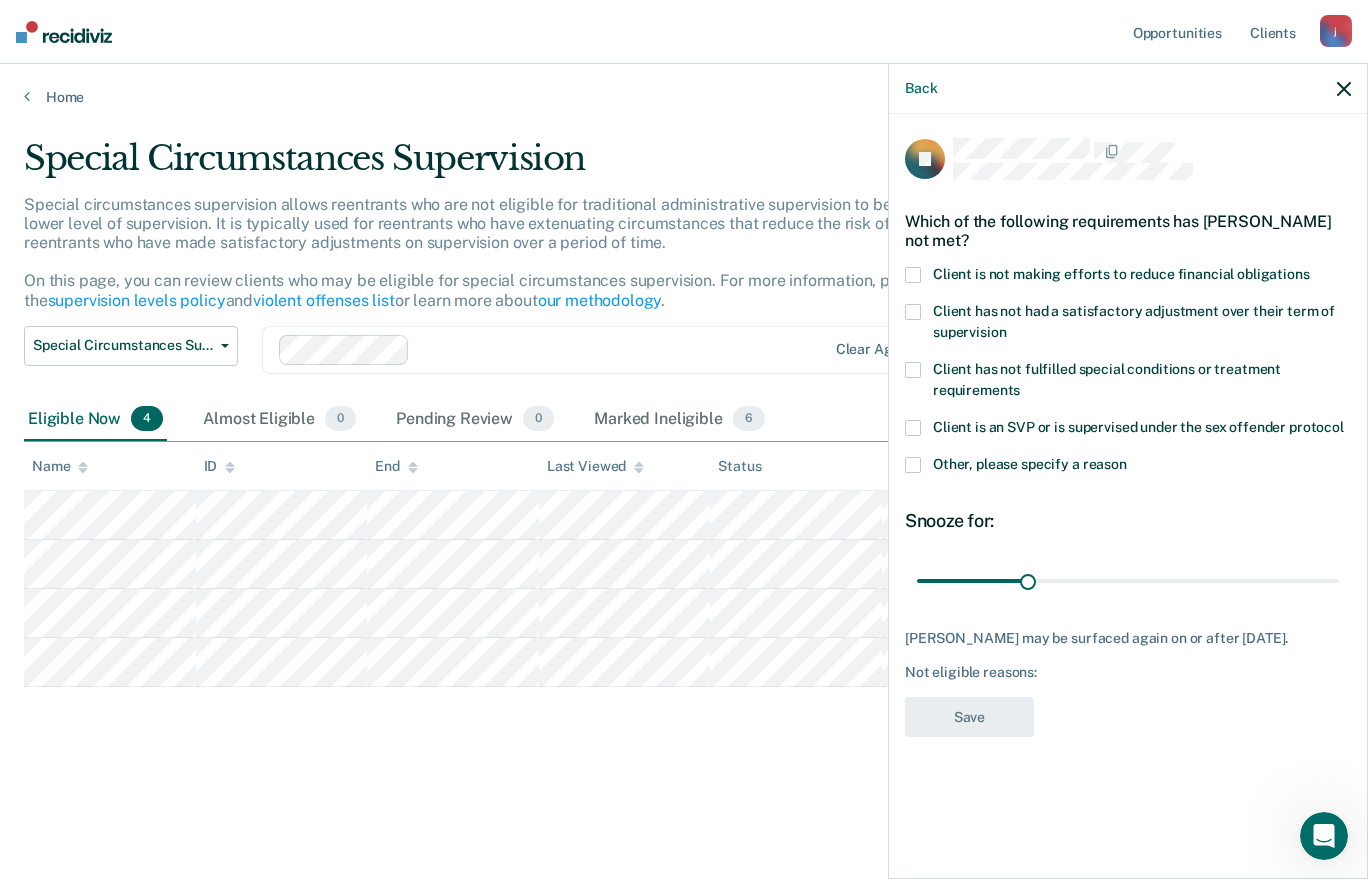 click at bounding box center (913, 312) 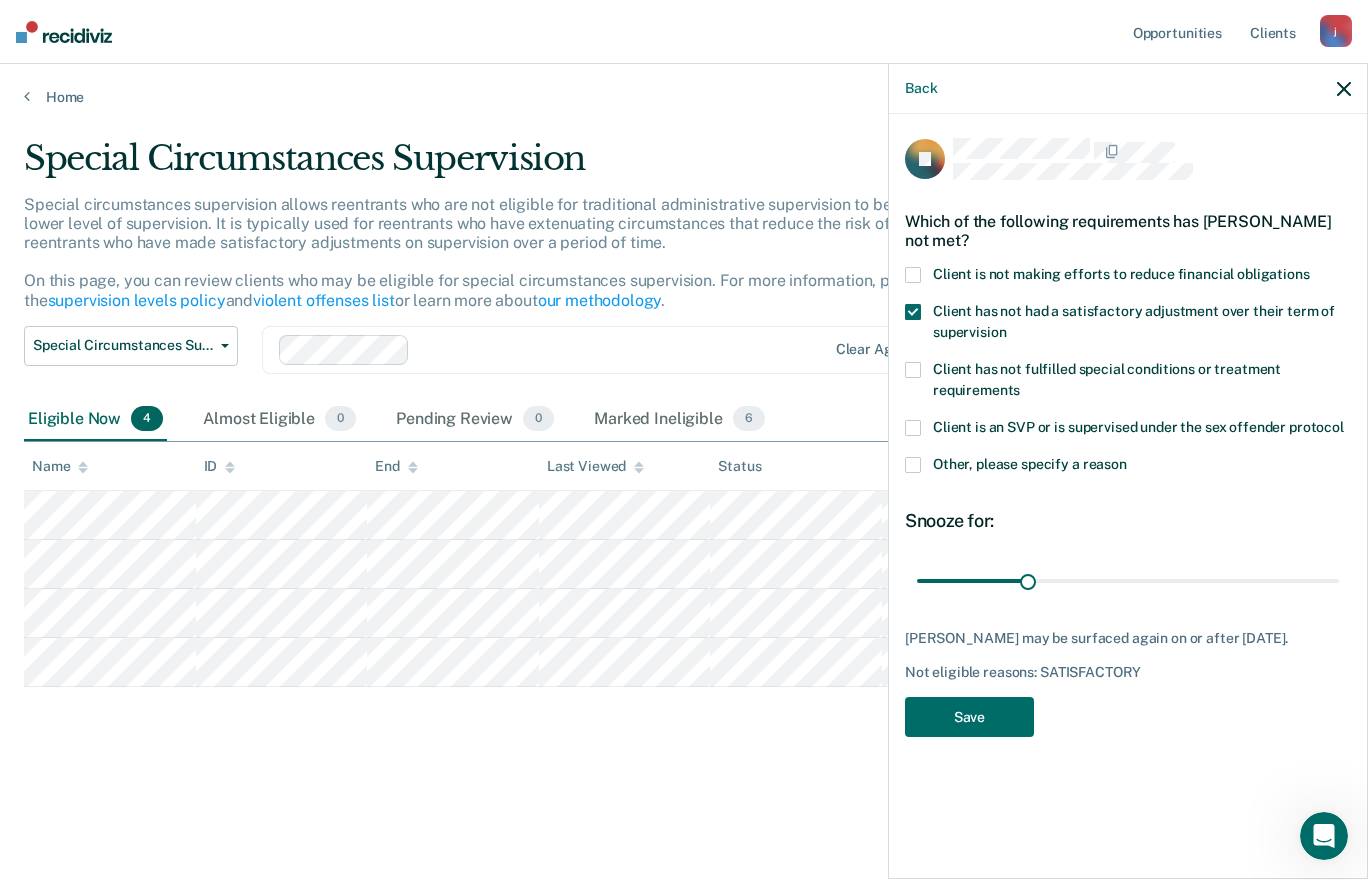 click at bounding box center (913, 370) 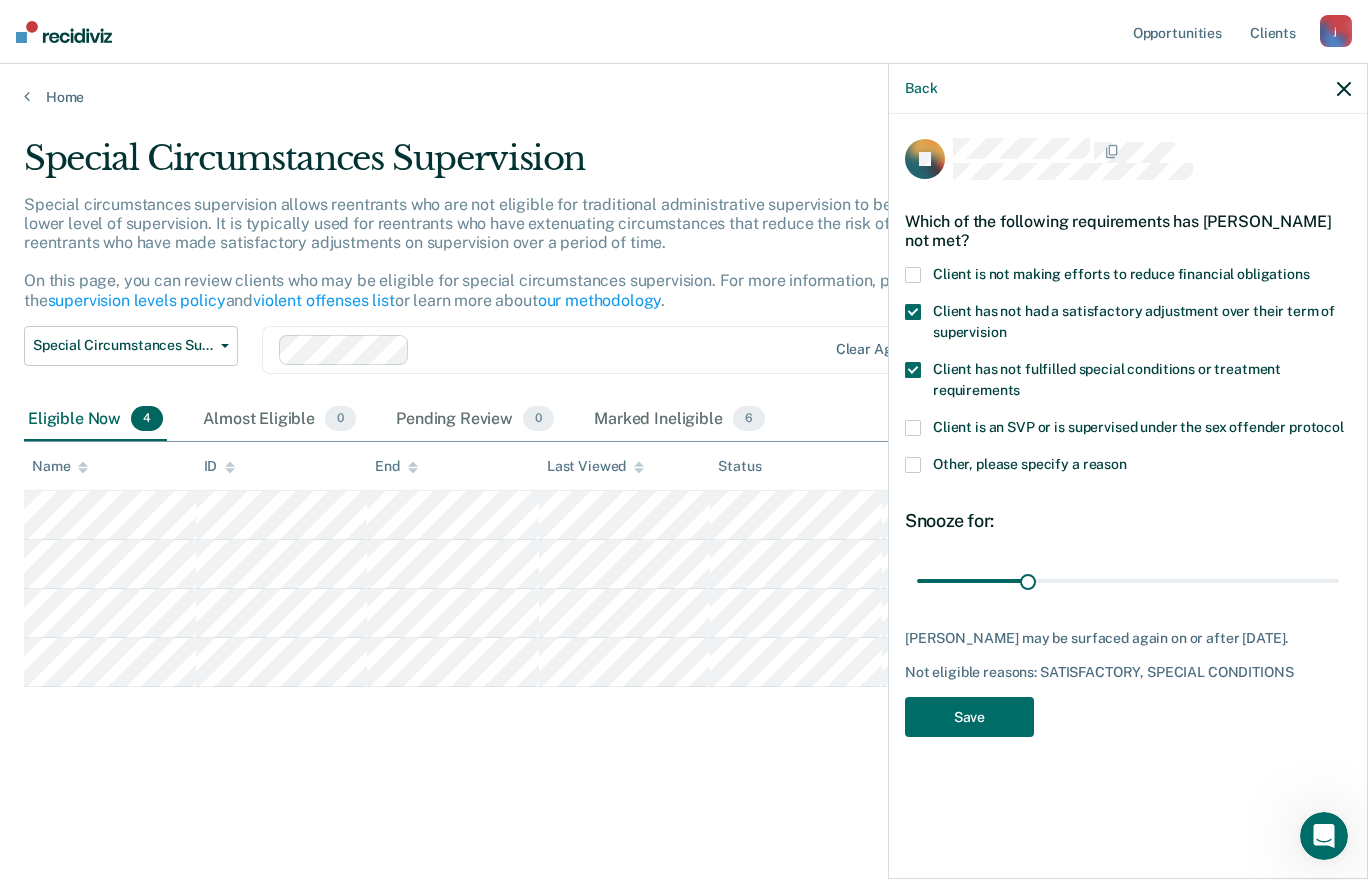 click at bounding box center (913, 312) 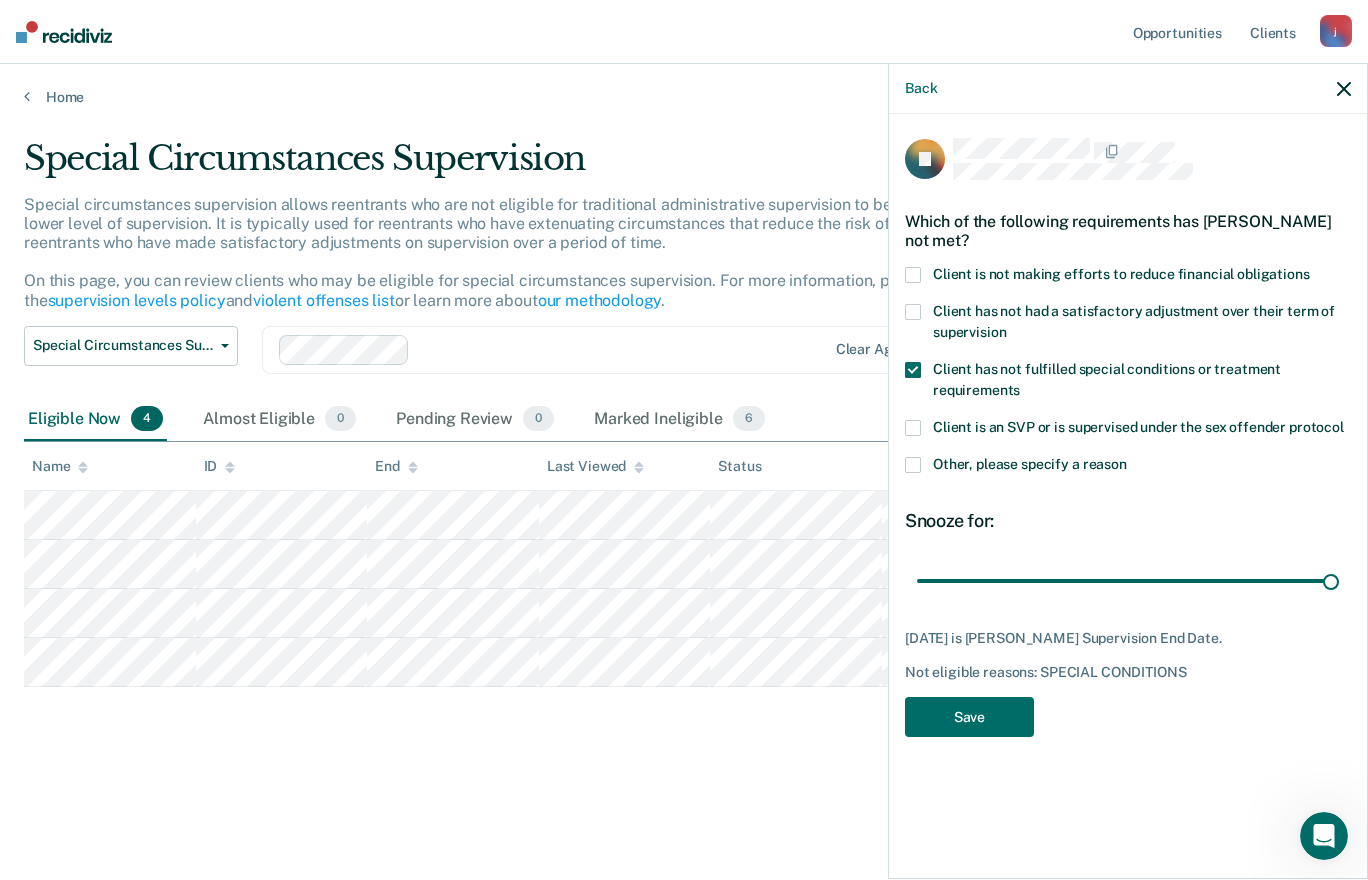 type on "115" 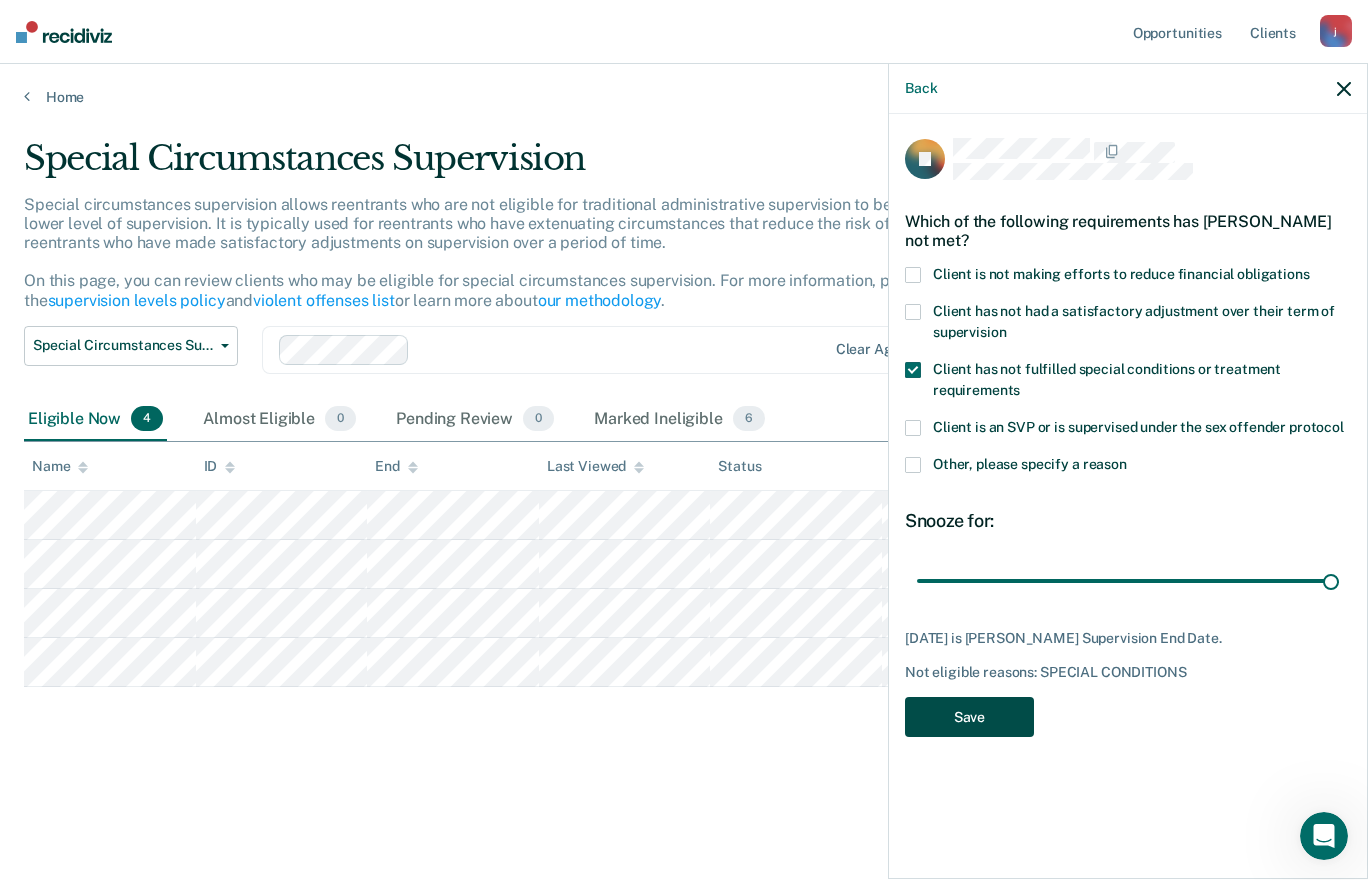 click on "Save" at bounding box center [969, 717] 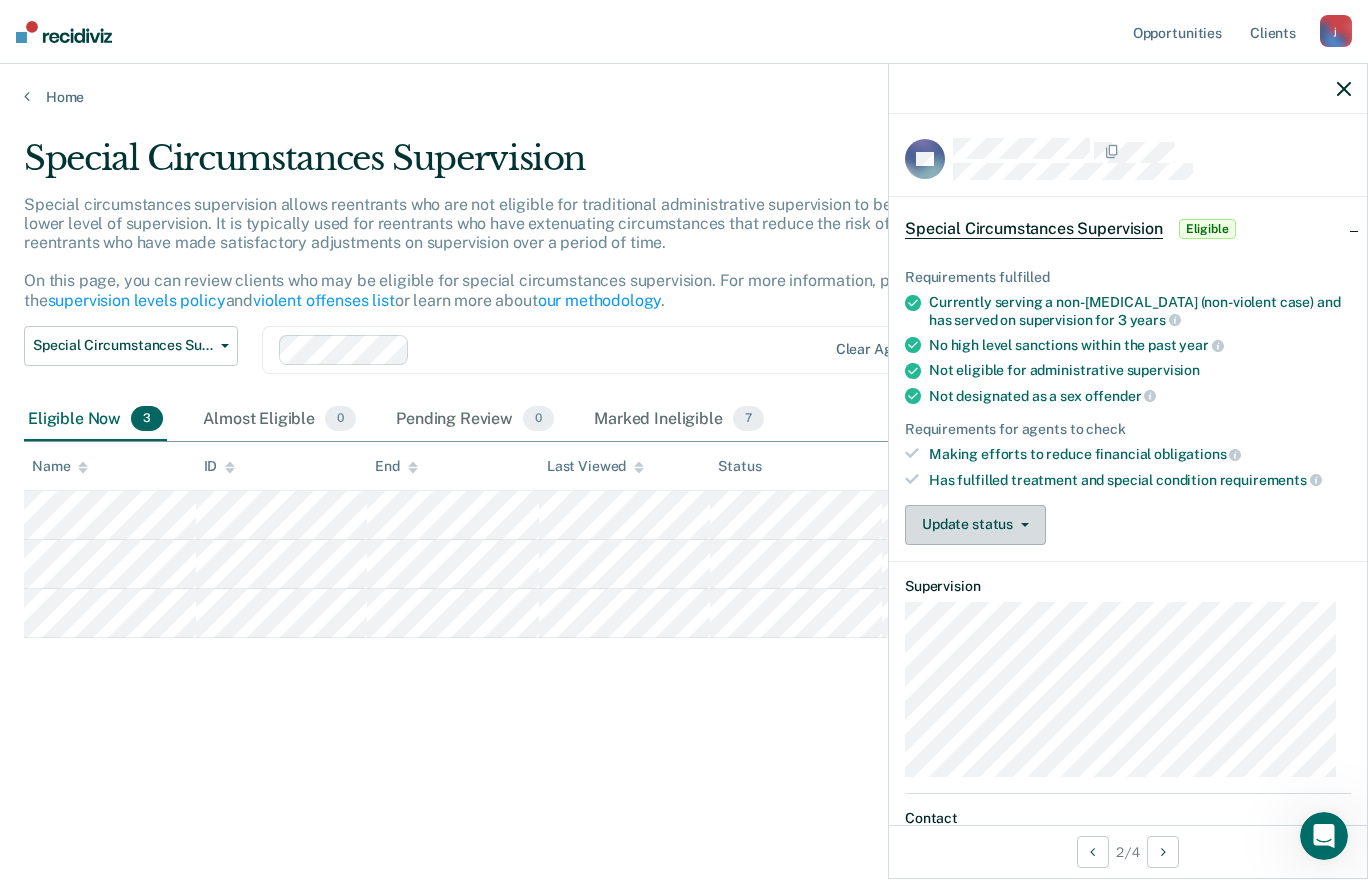 click on "Update status" at bounding box center [975, 525] 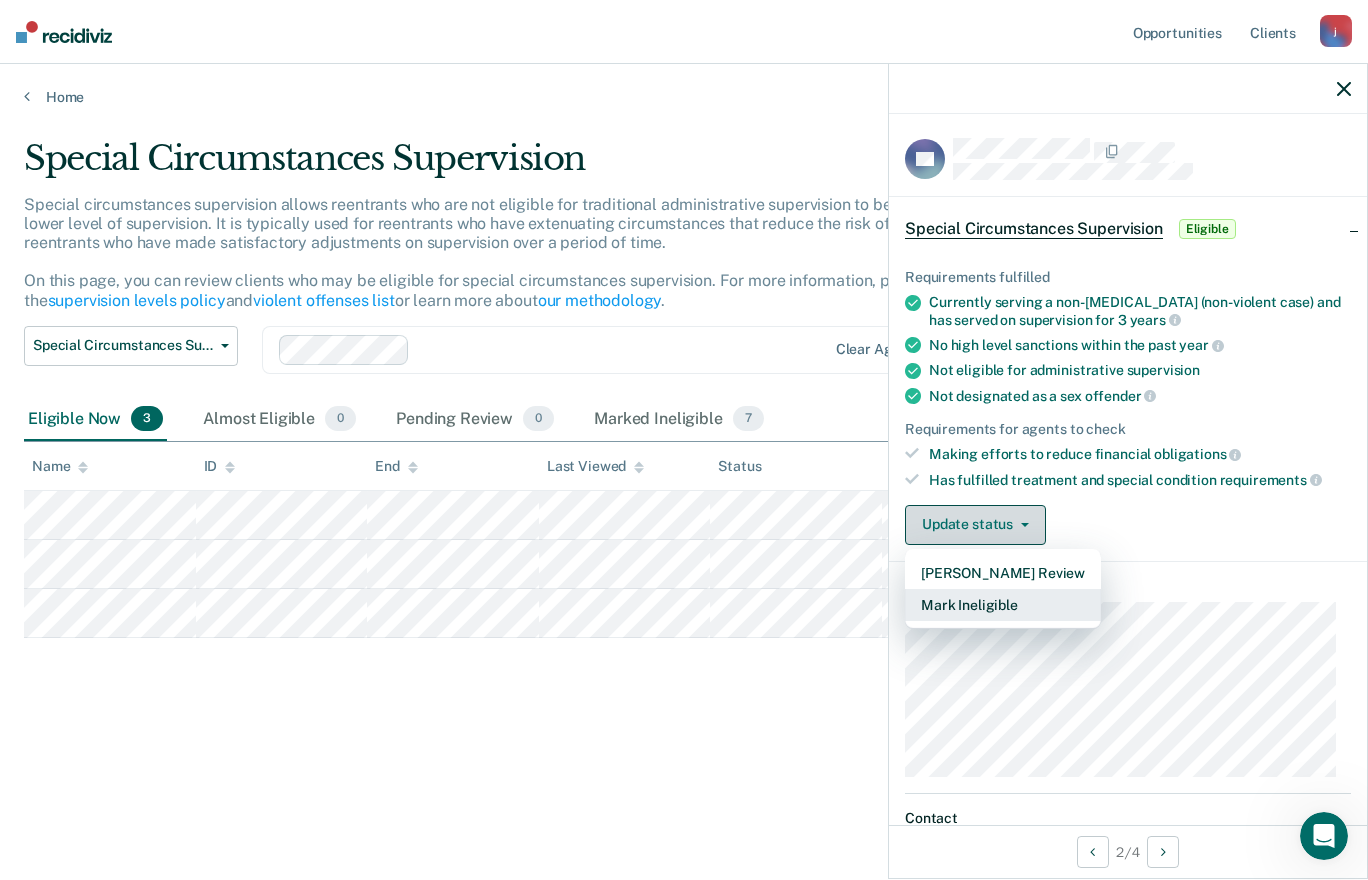 click on "Mark Ineligible" at bounding box center [1003, 605] 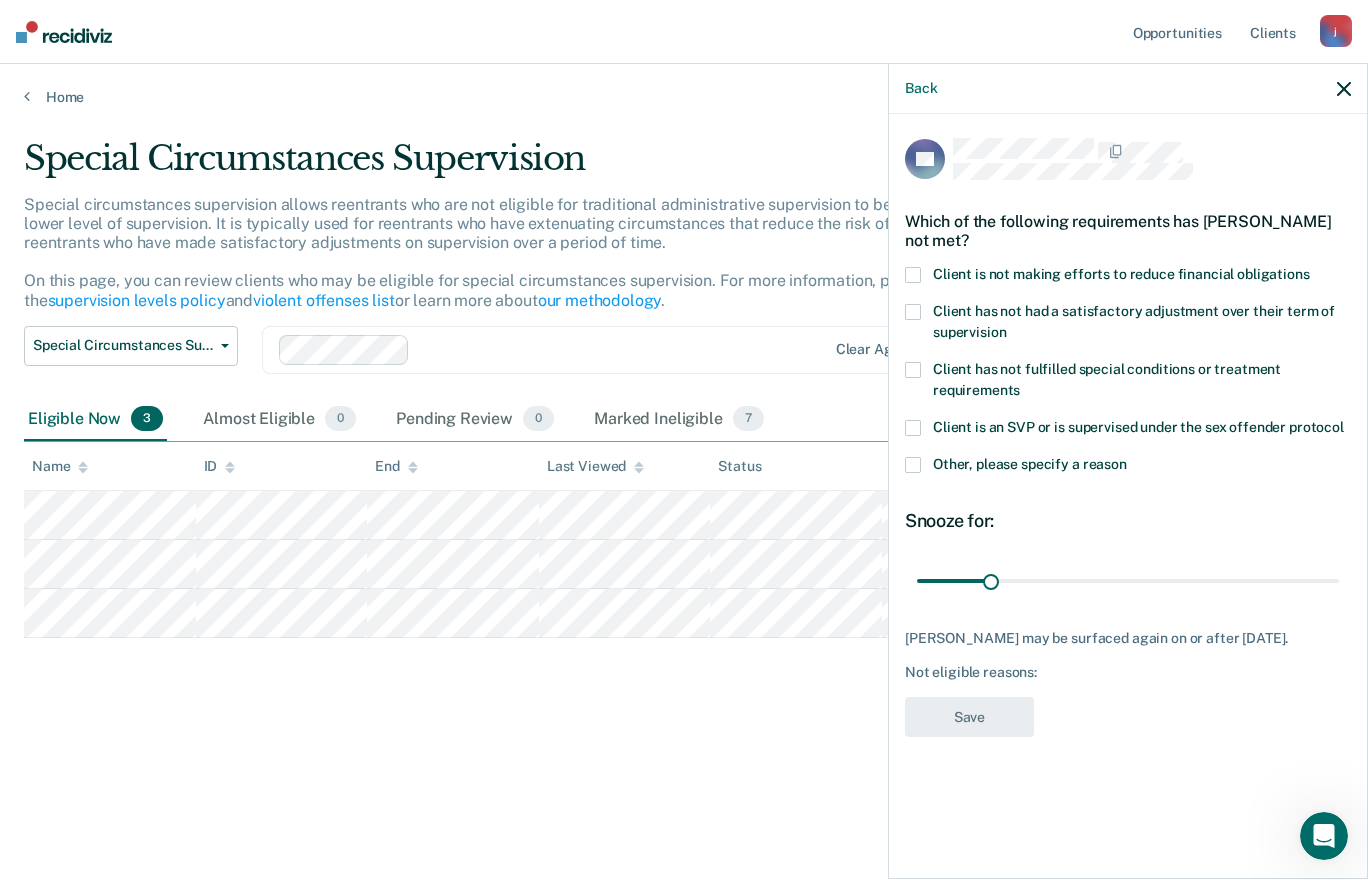 click at bounding box center [913, 275] 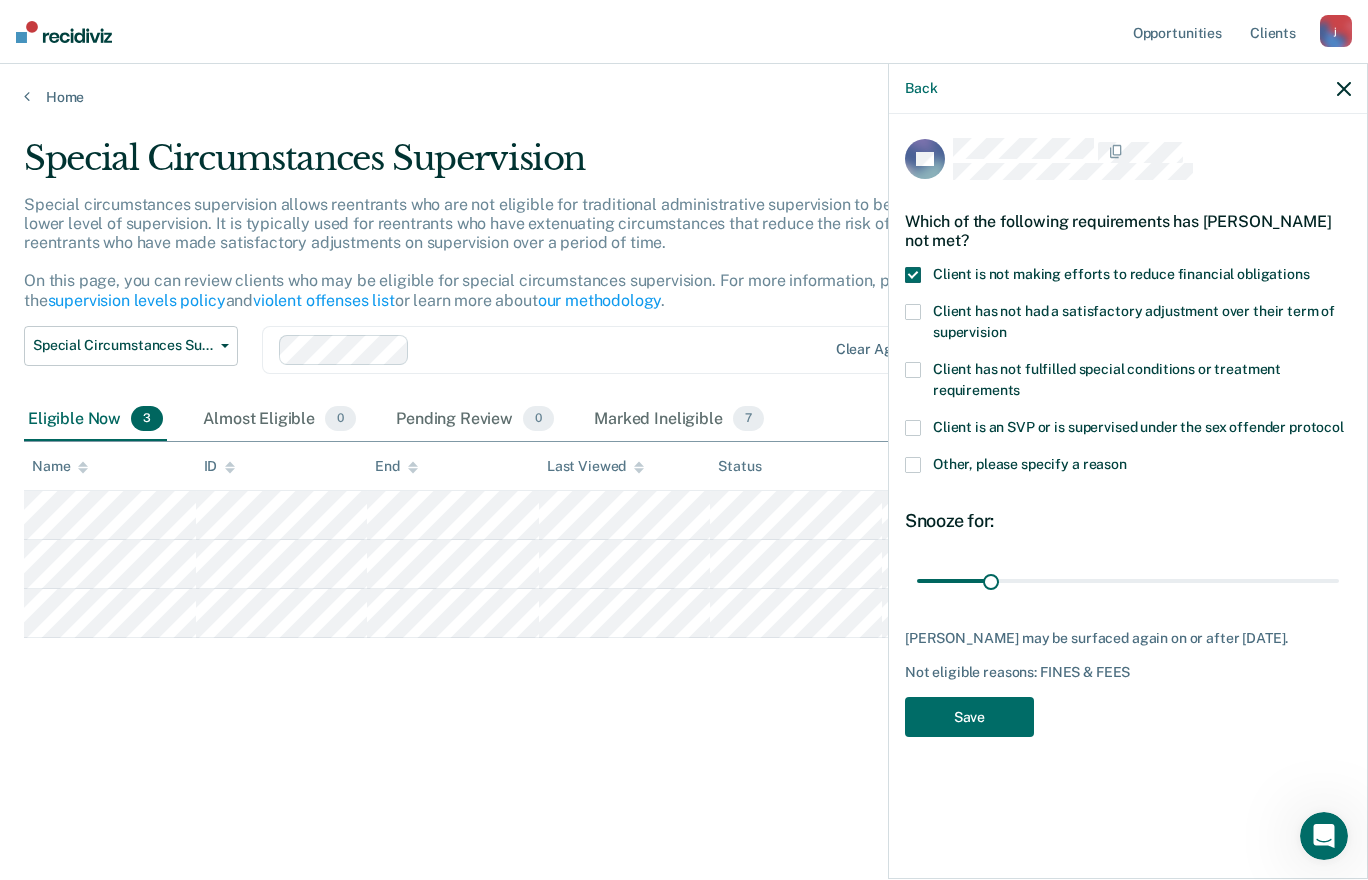 click at bounding box center (913, 370) 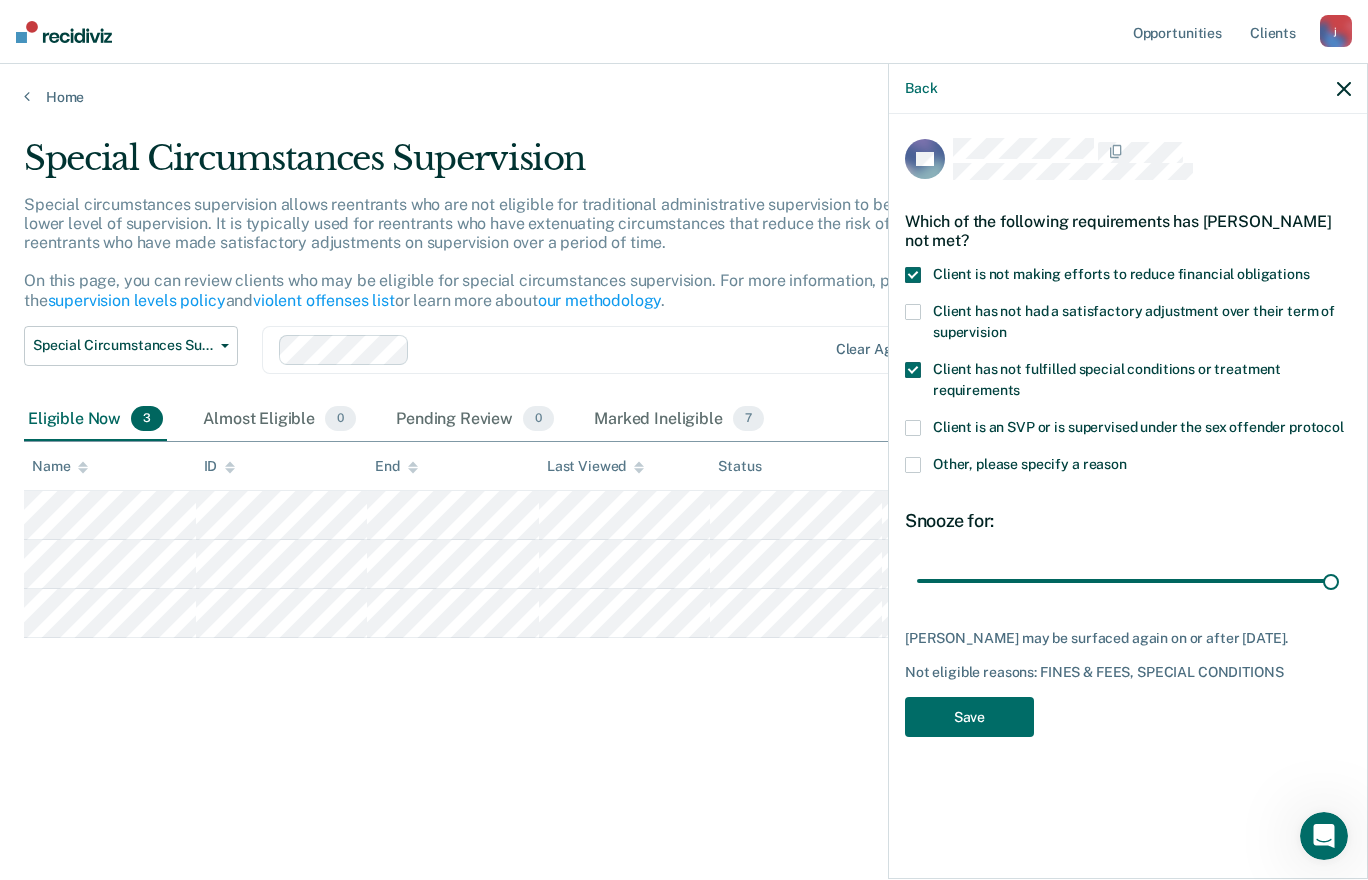 type on "180" 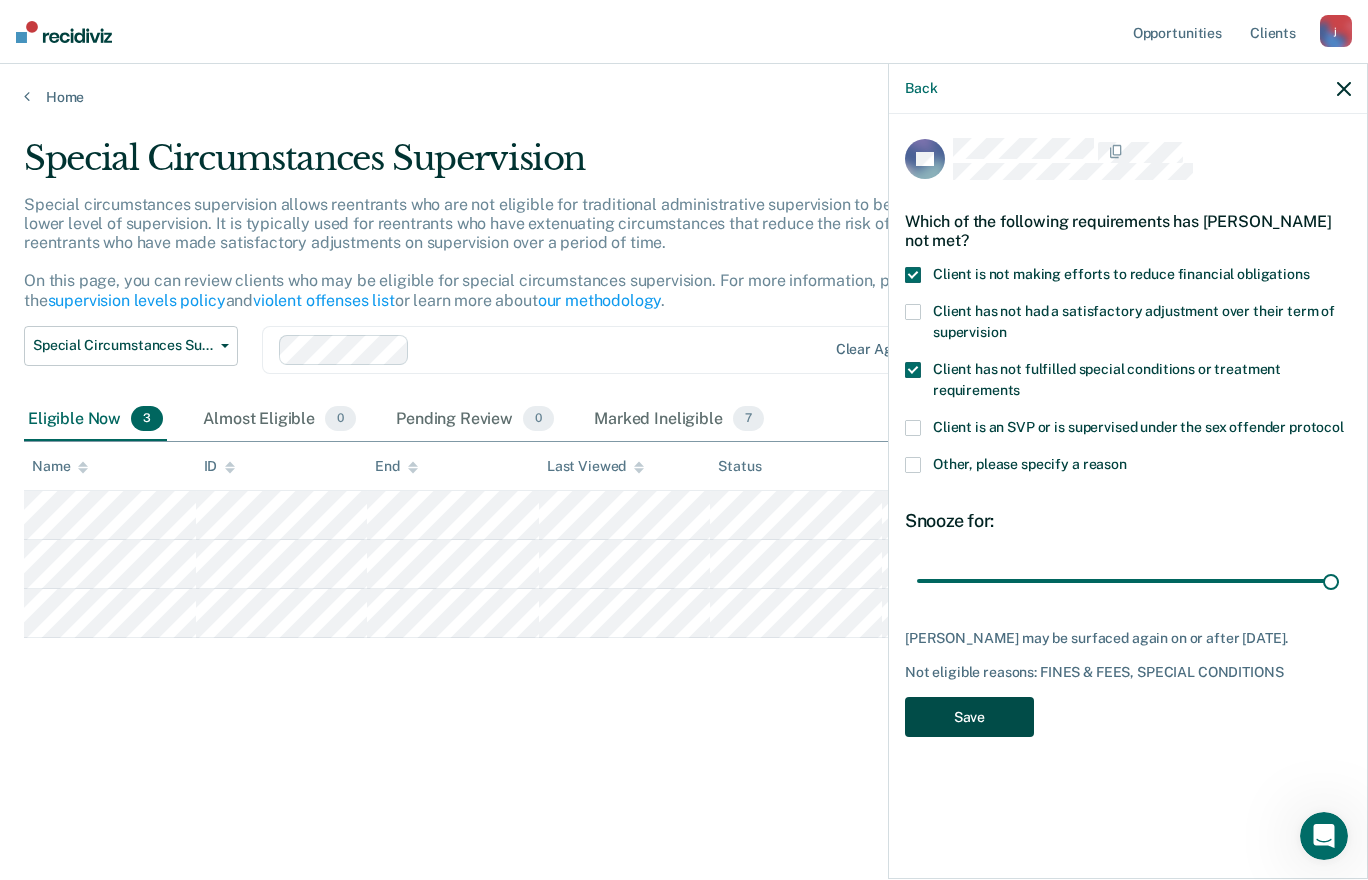 click on "Save" at bounding box center (969, 717) 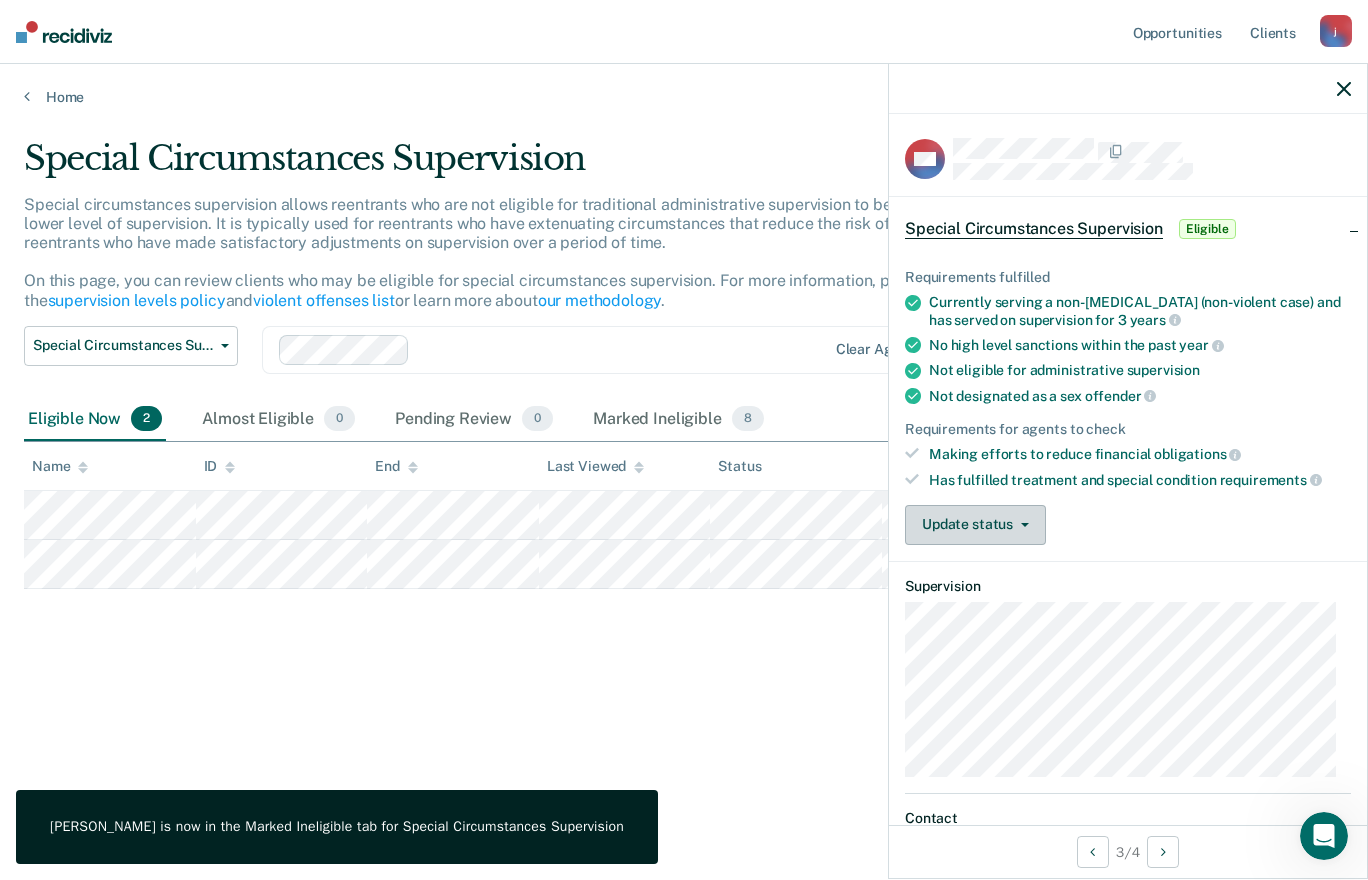 click on "Update status" at bounding box center (975, 525) 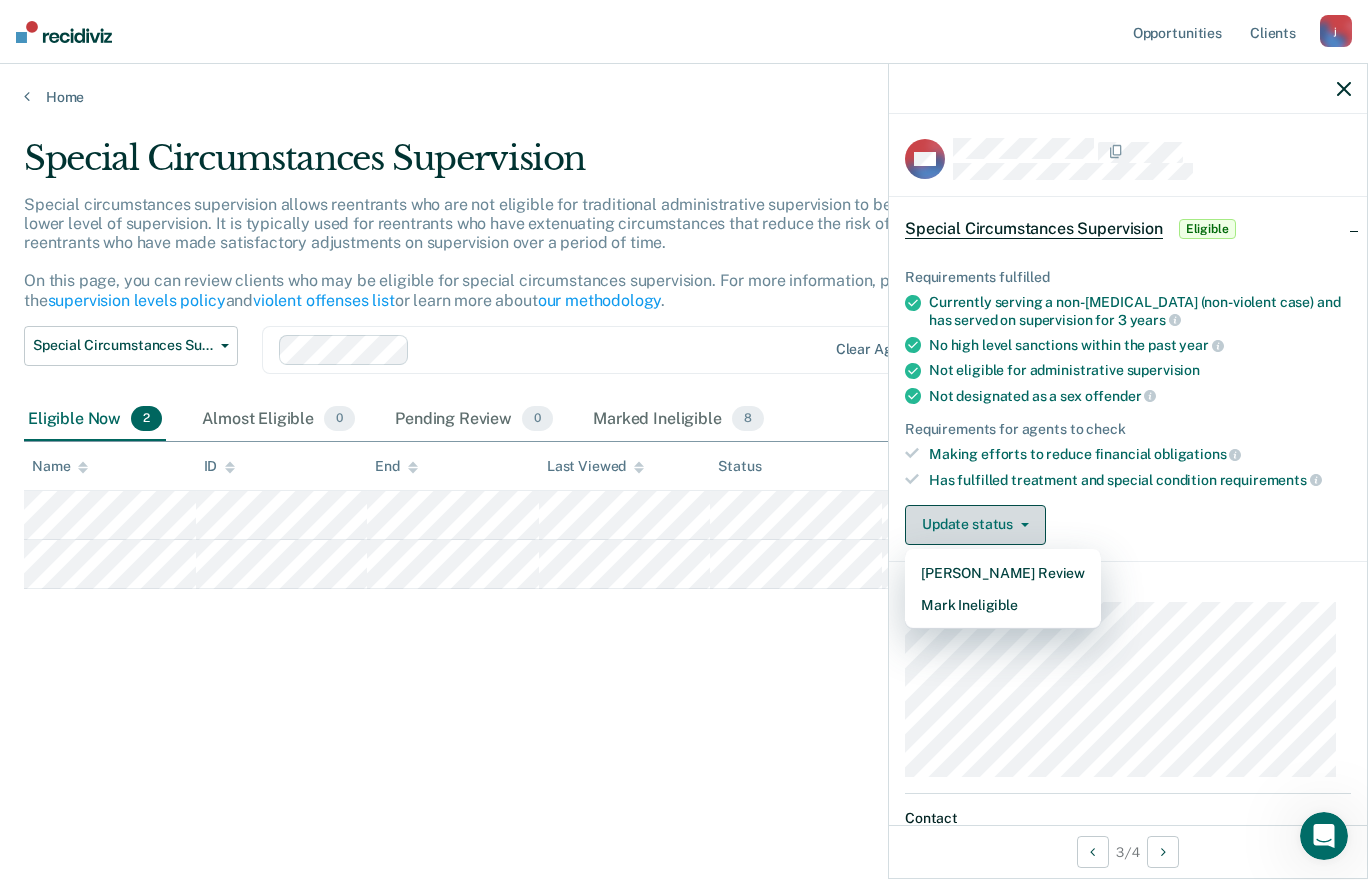 click on "Mark Ineligible" at bounding box center (1003, 605) 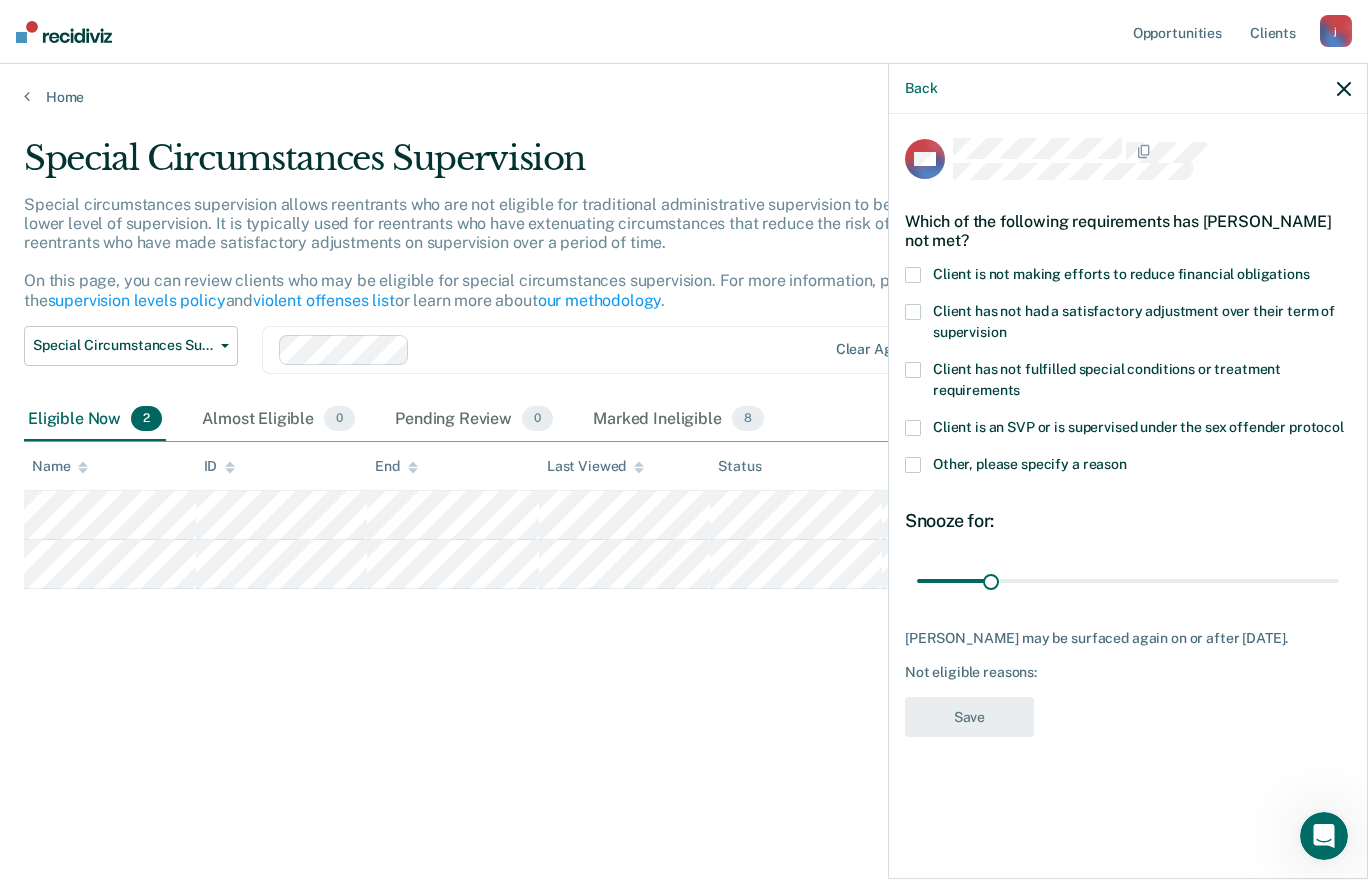 click at bounding box center (913, 370) 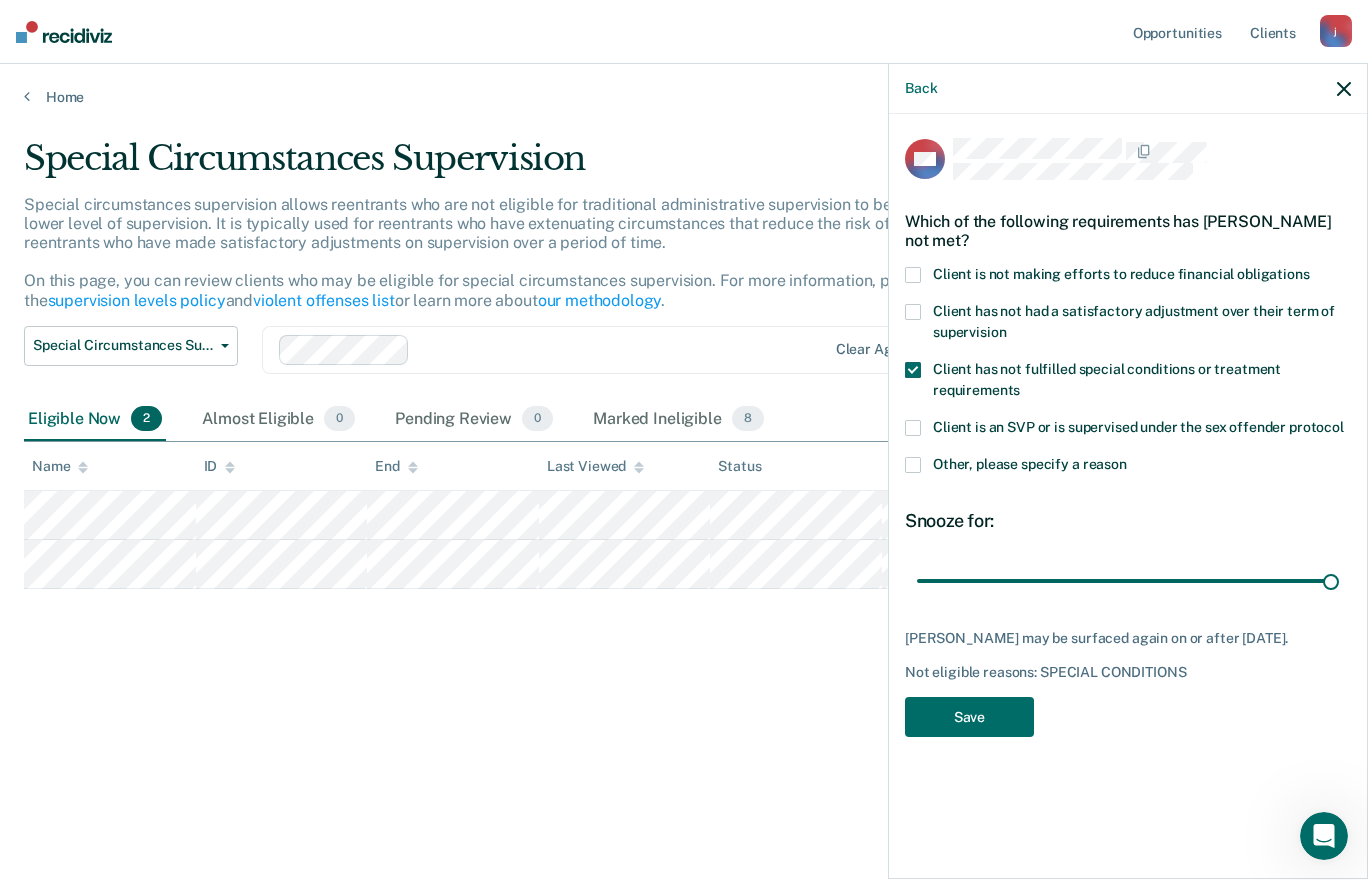 type on "180" 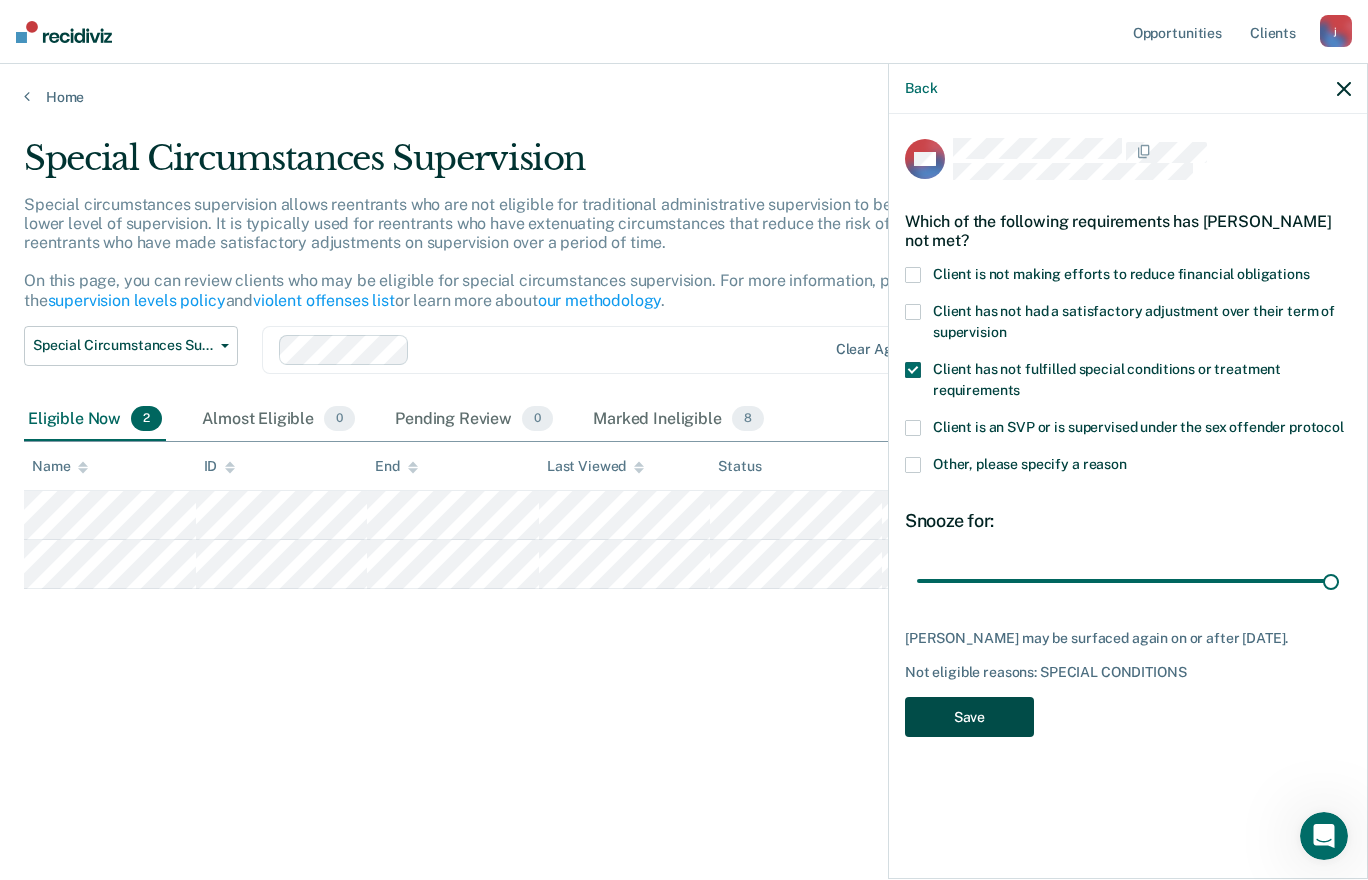 click on "Save" at bounding box center (969, 717) 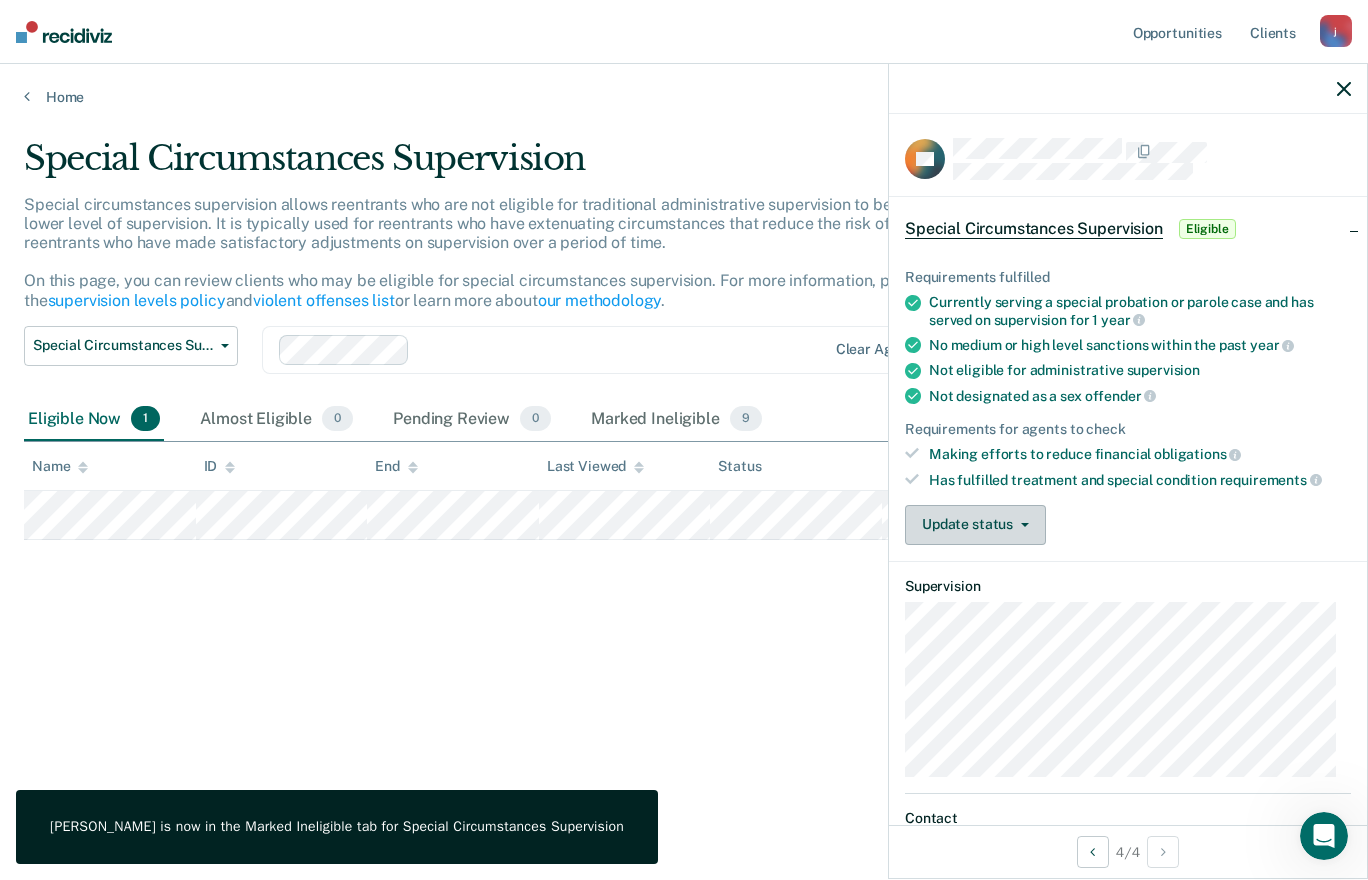 click on "Update status" at bounding box center [975, 525] 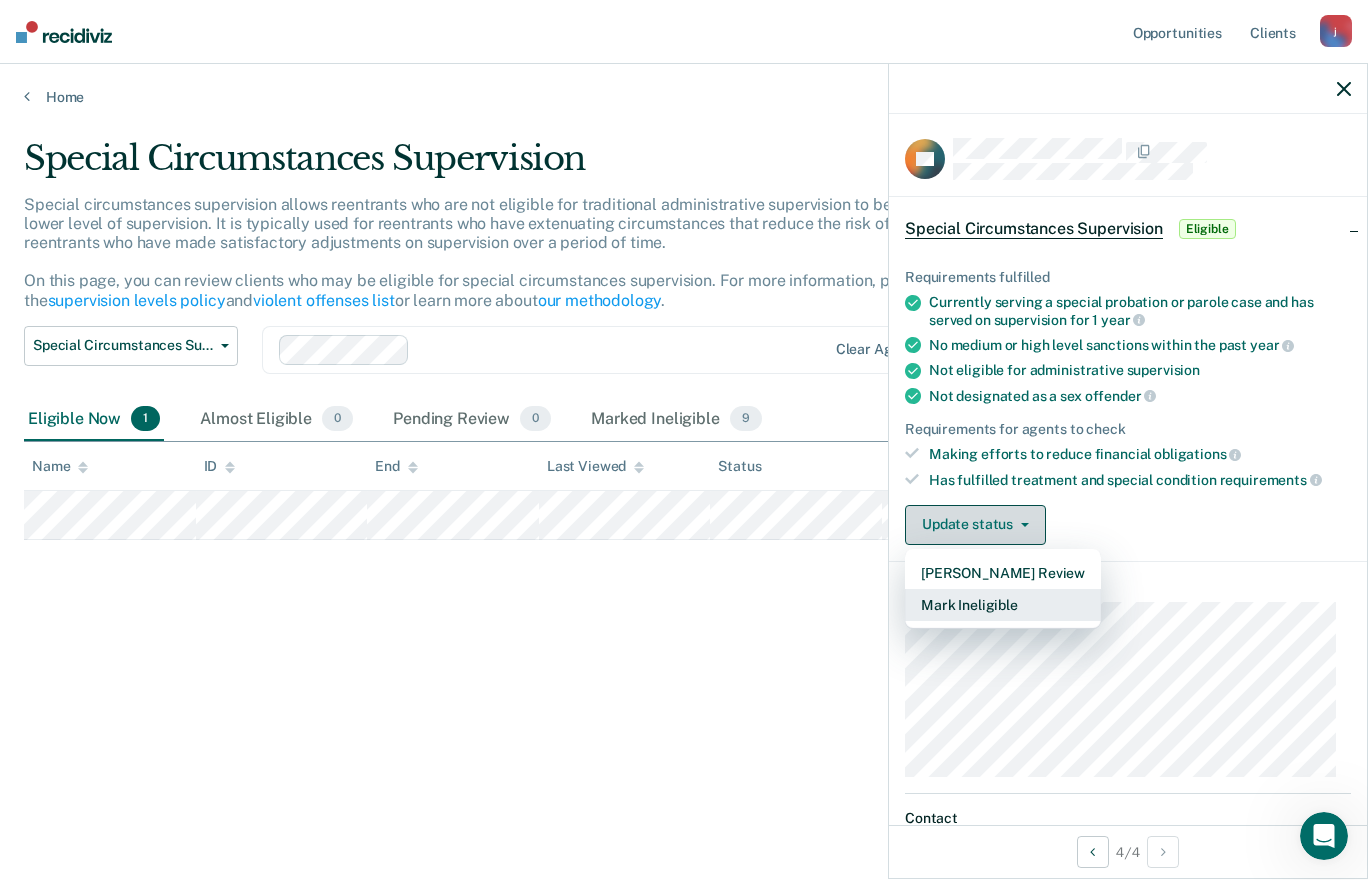 click on "Mark Ineligible" at bounding box center (1003, 605) 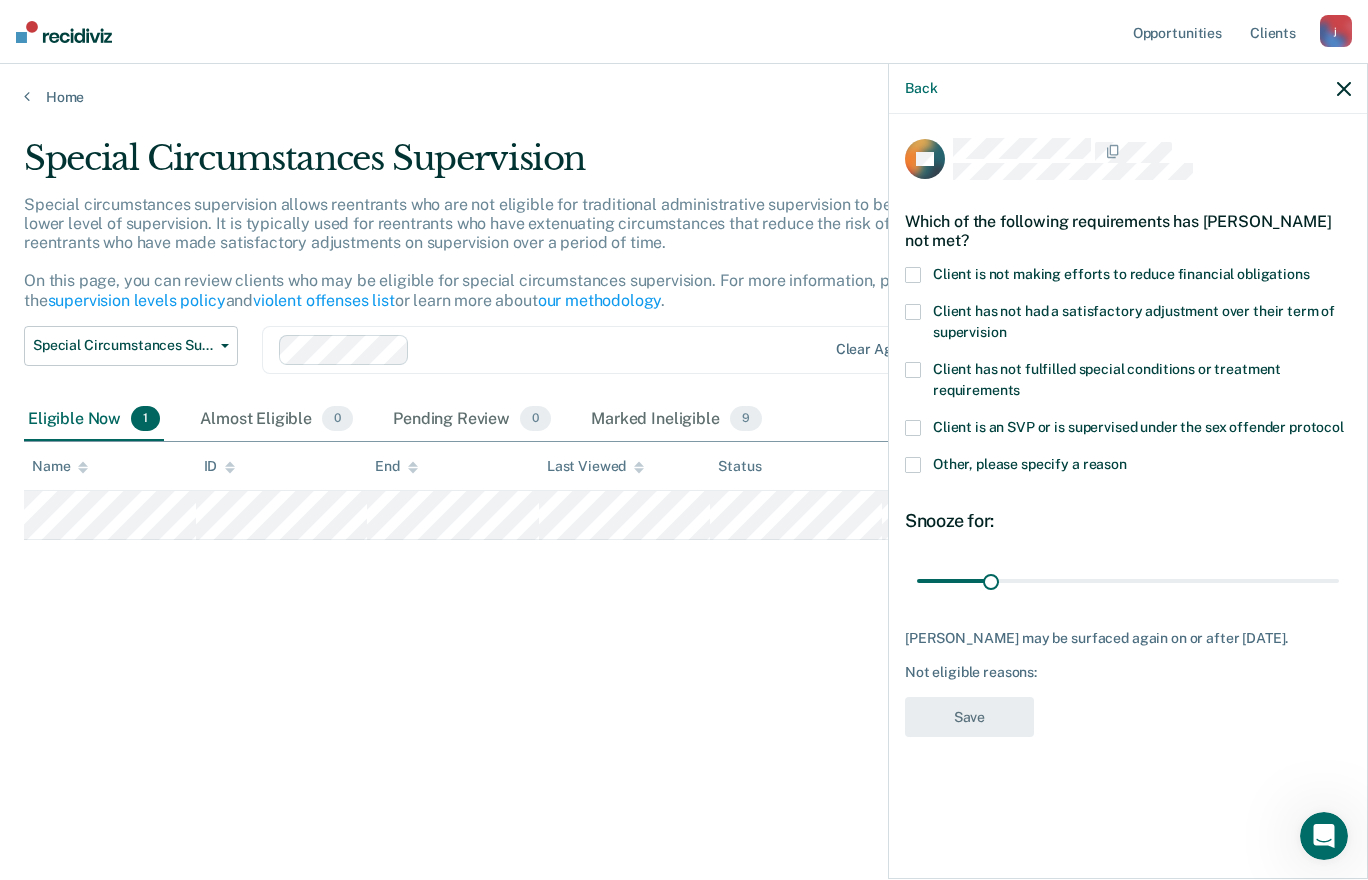 click at bounding box center (913, 370) 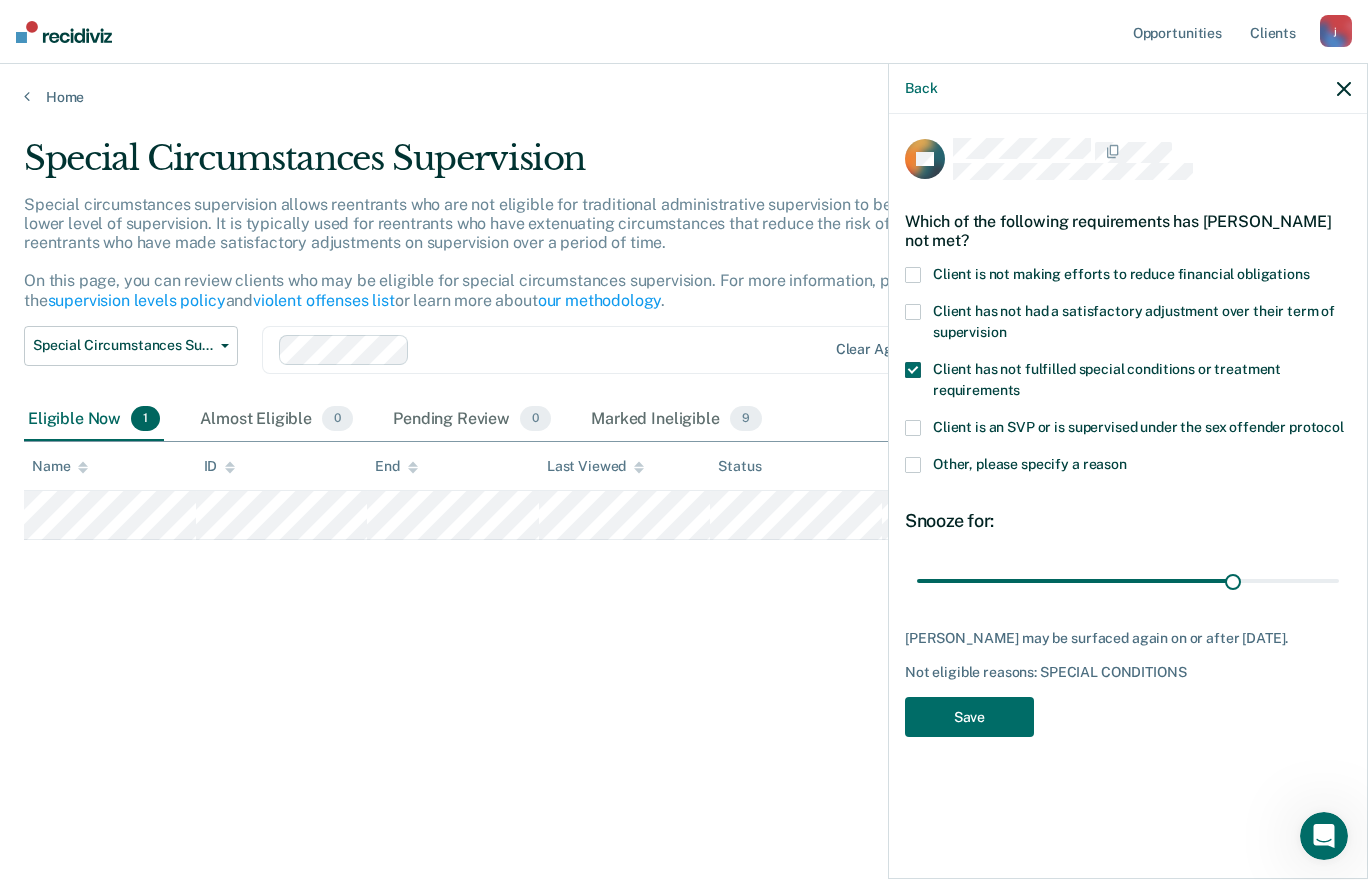 type on "180" 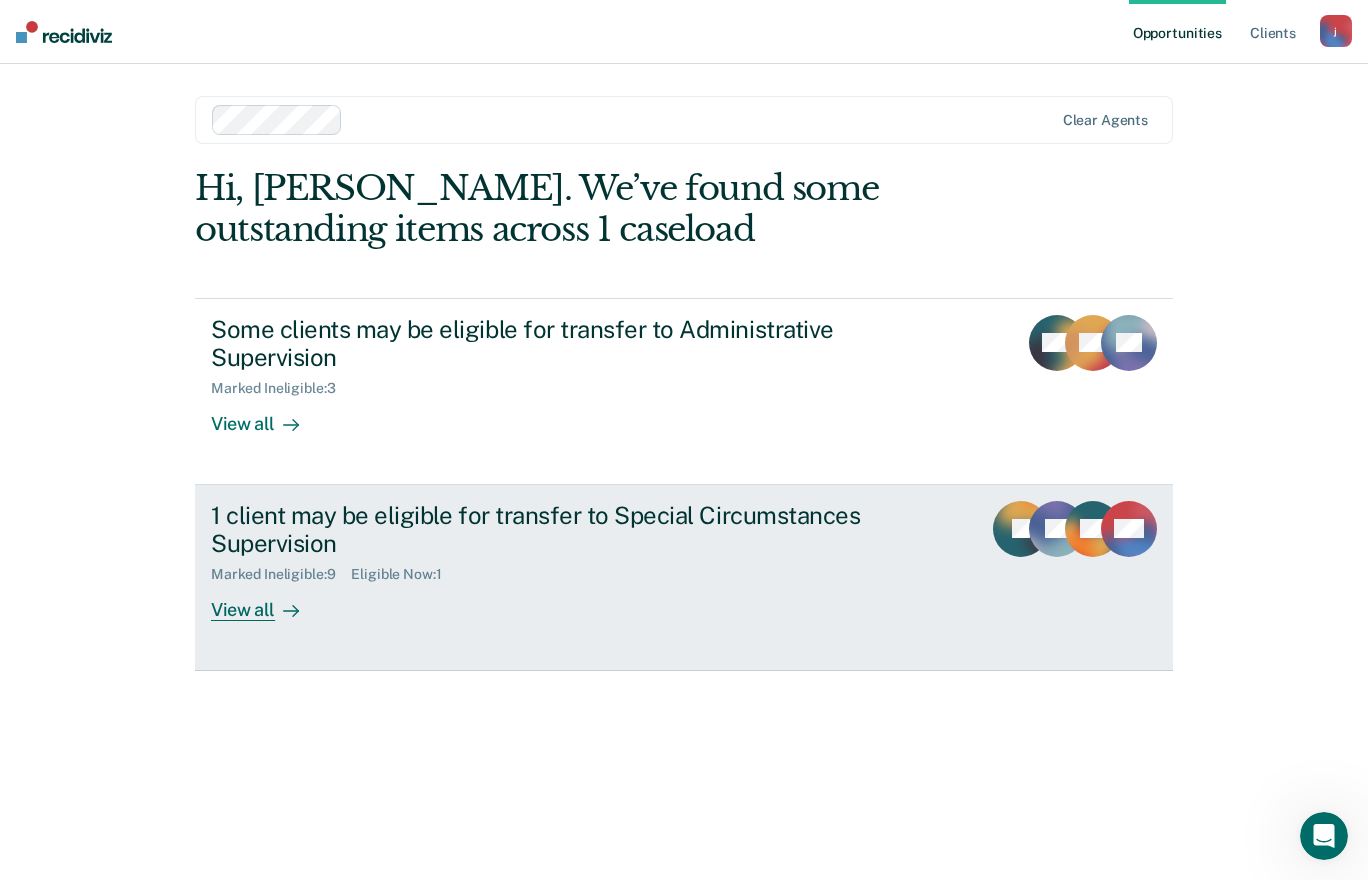 click on "Marked Ineligible :  9 Eligible Now :  1" at bounding box center [562, 570] 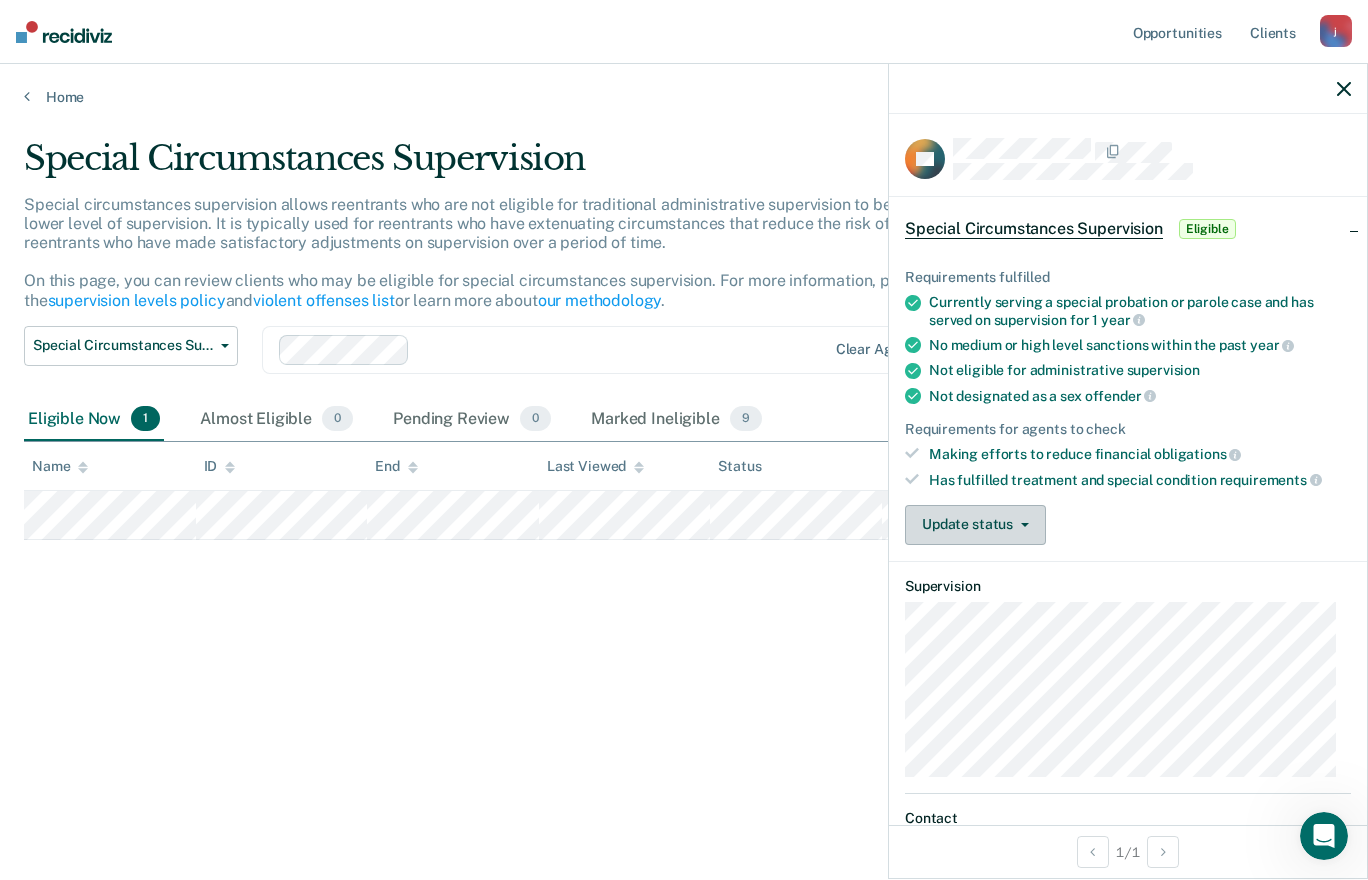 click on "Update status" at bounding box center [975, 525] 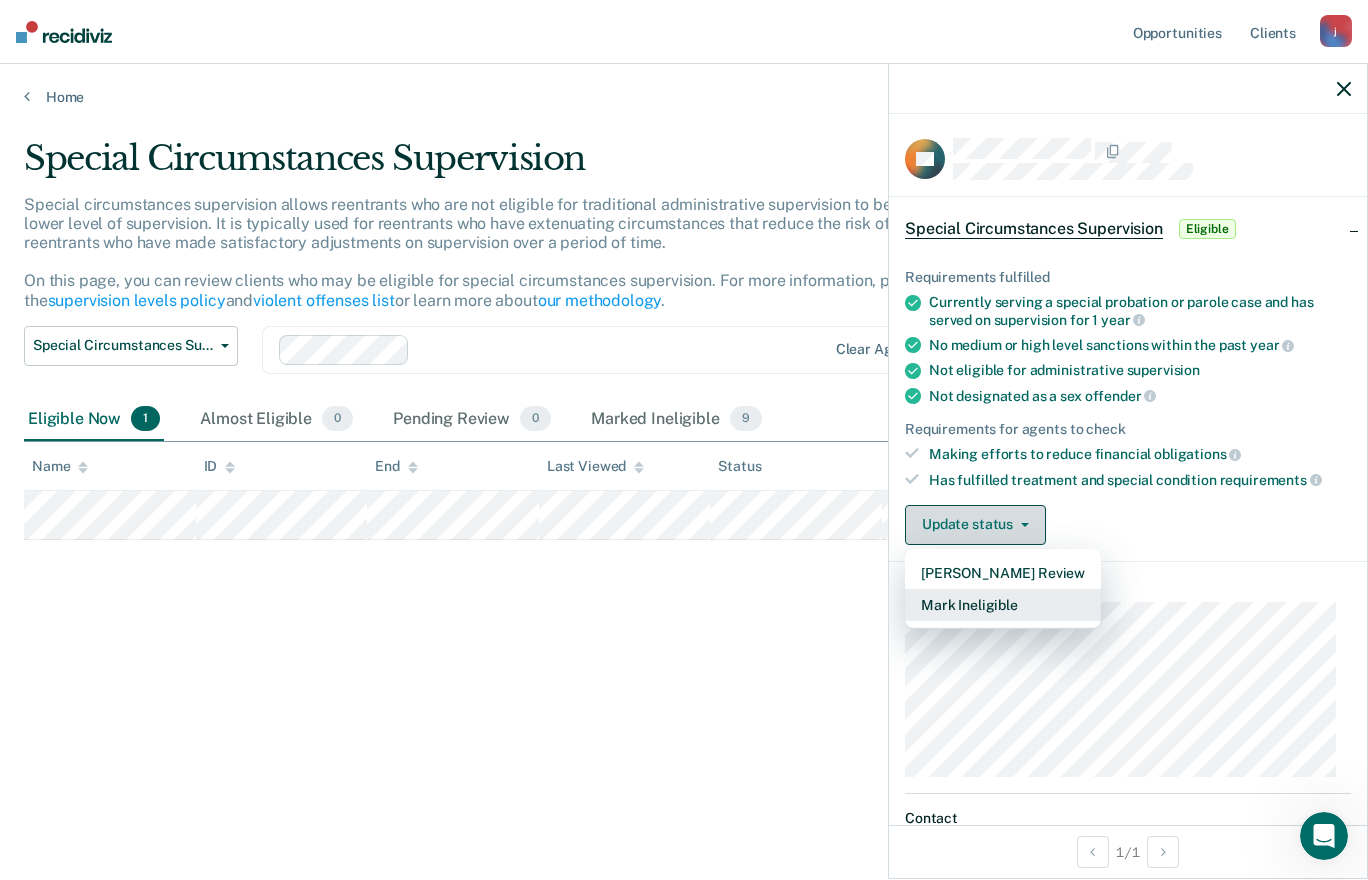click on "Mark Ineligible" at bounding box center [1003, 605] 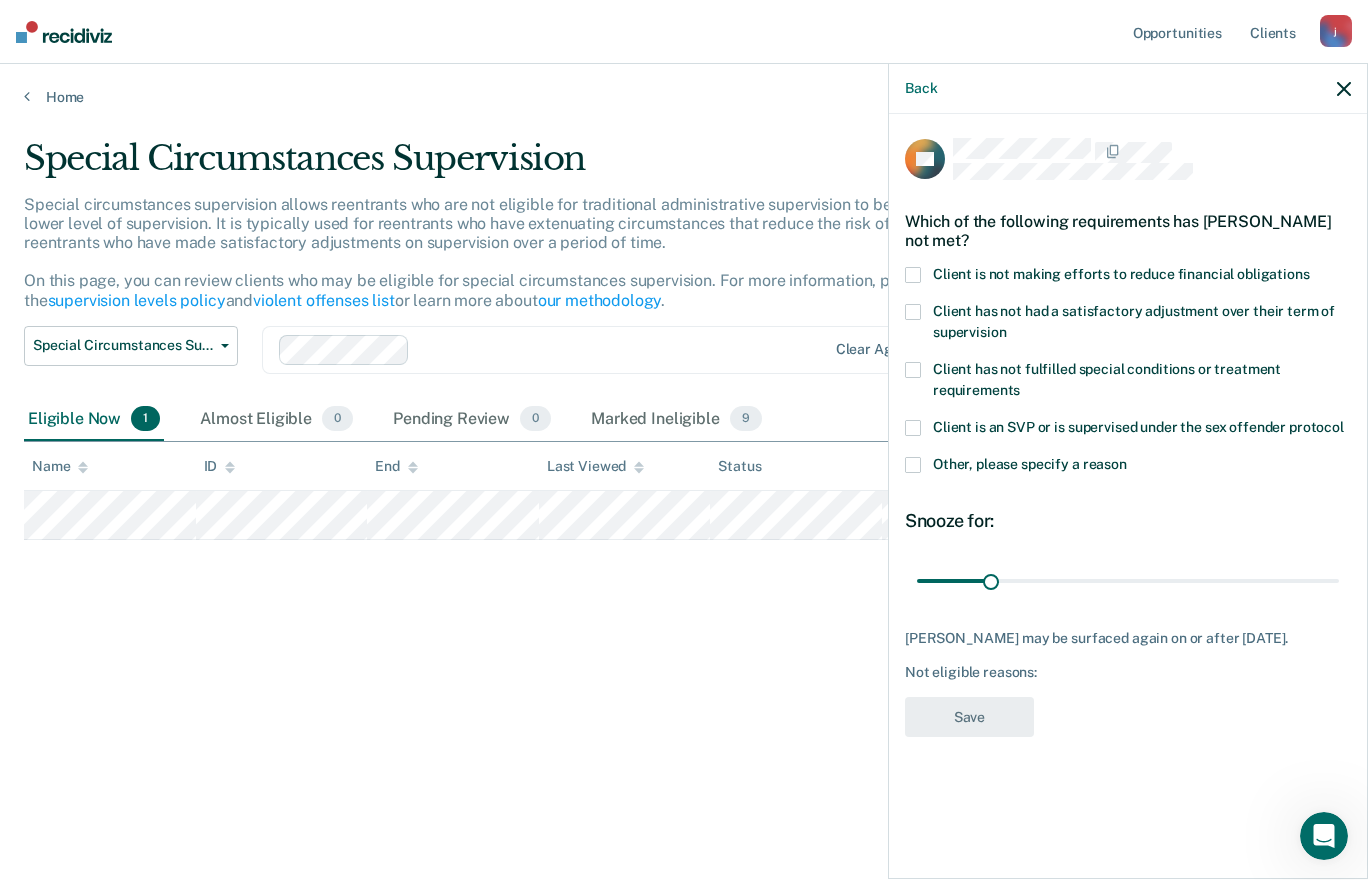 click at bounding box center (913, 370) 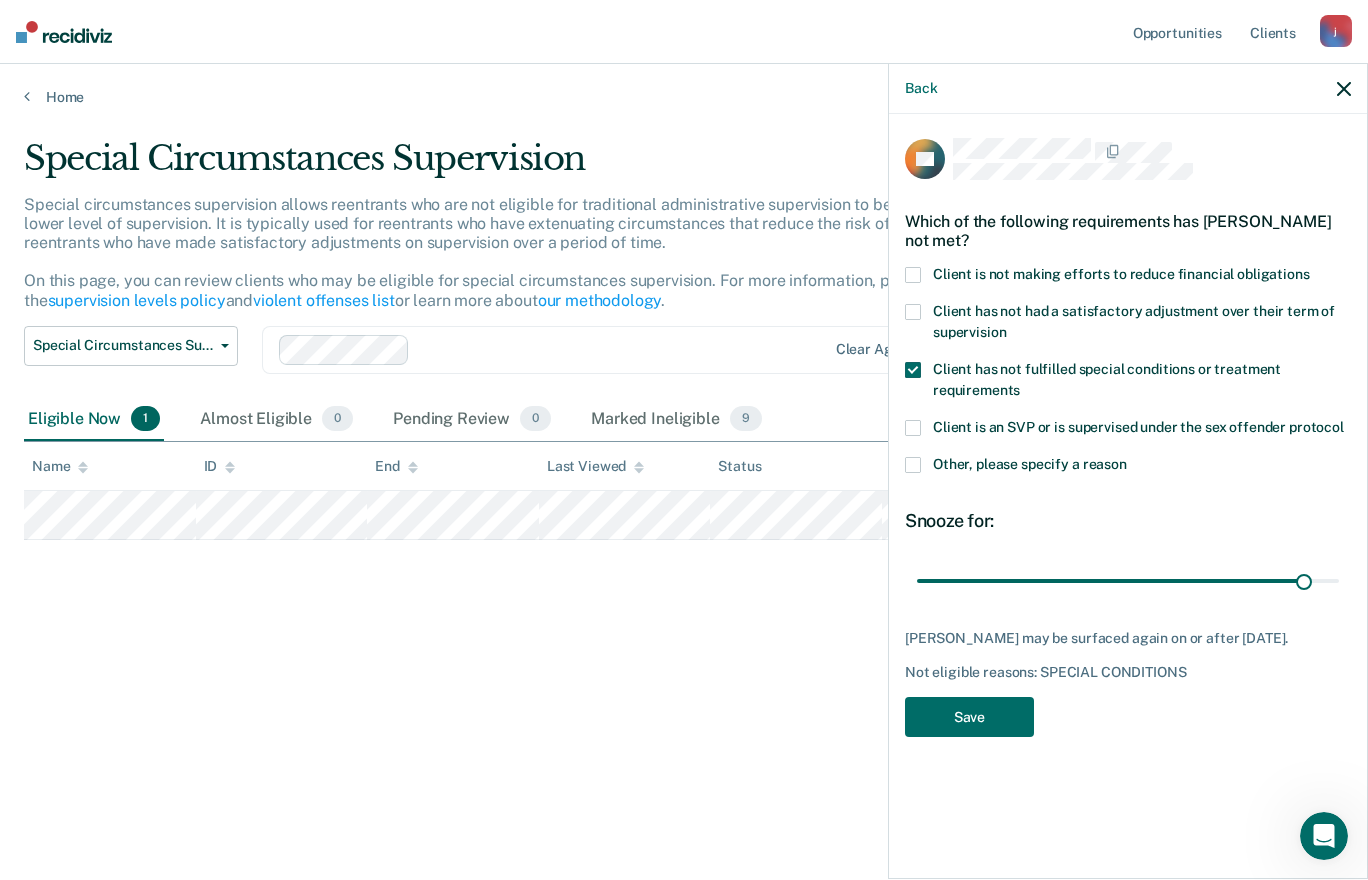 type on "170" 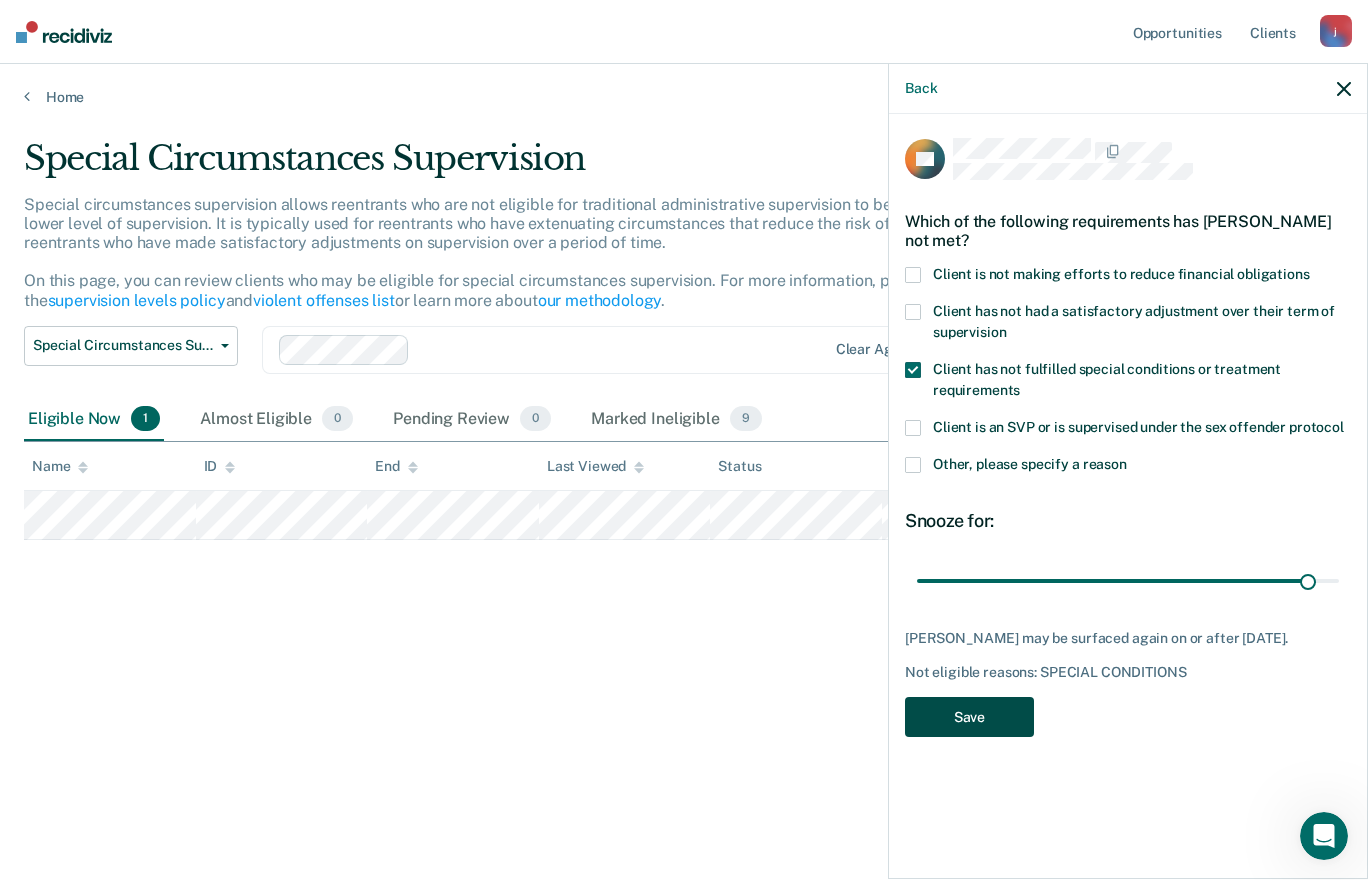 click on "Save" at bounding box center (969, 717) 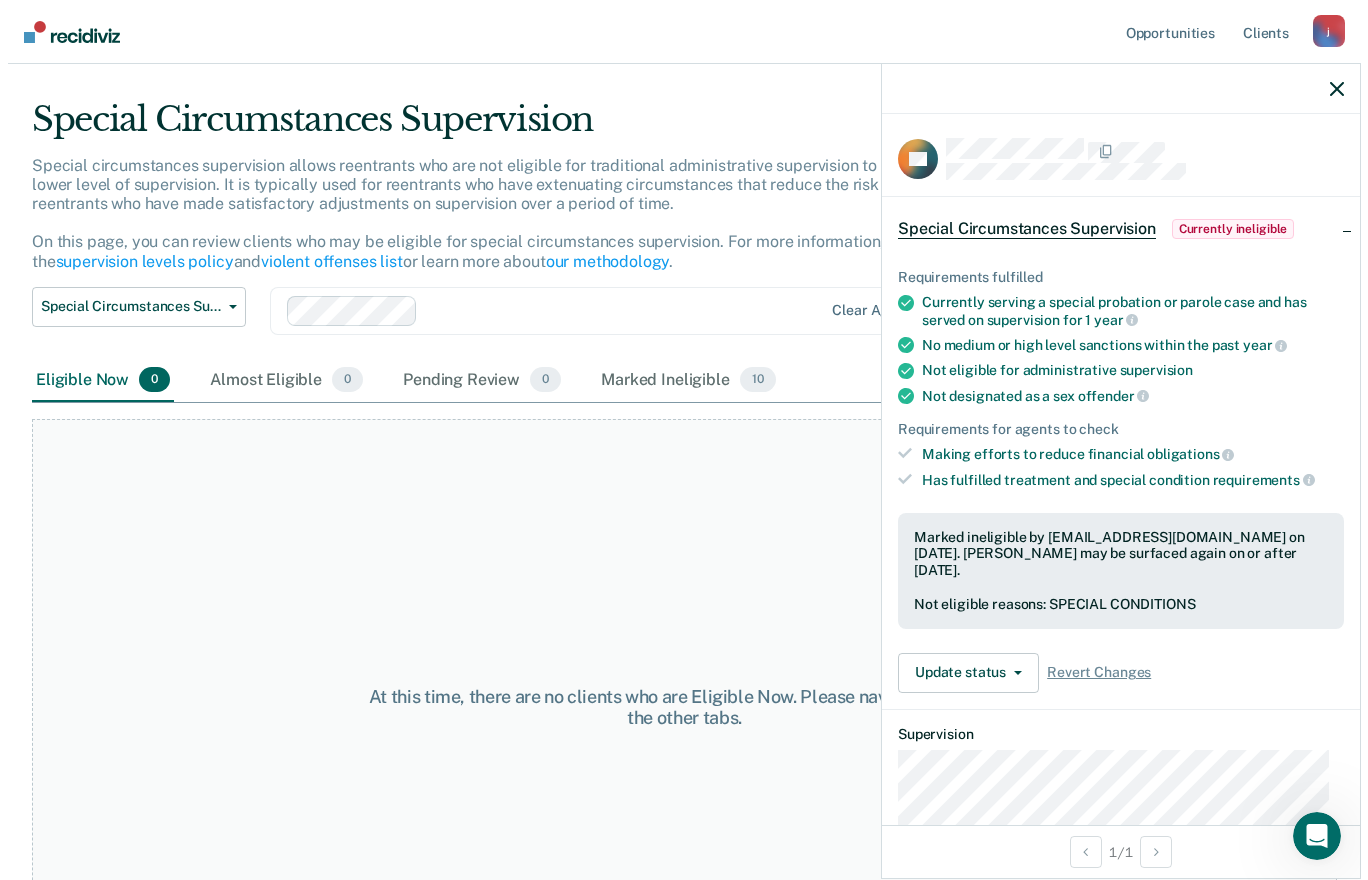 scroll, scrollTop: 0, scrollLeft: 0, axis: both 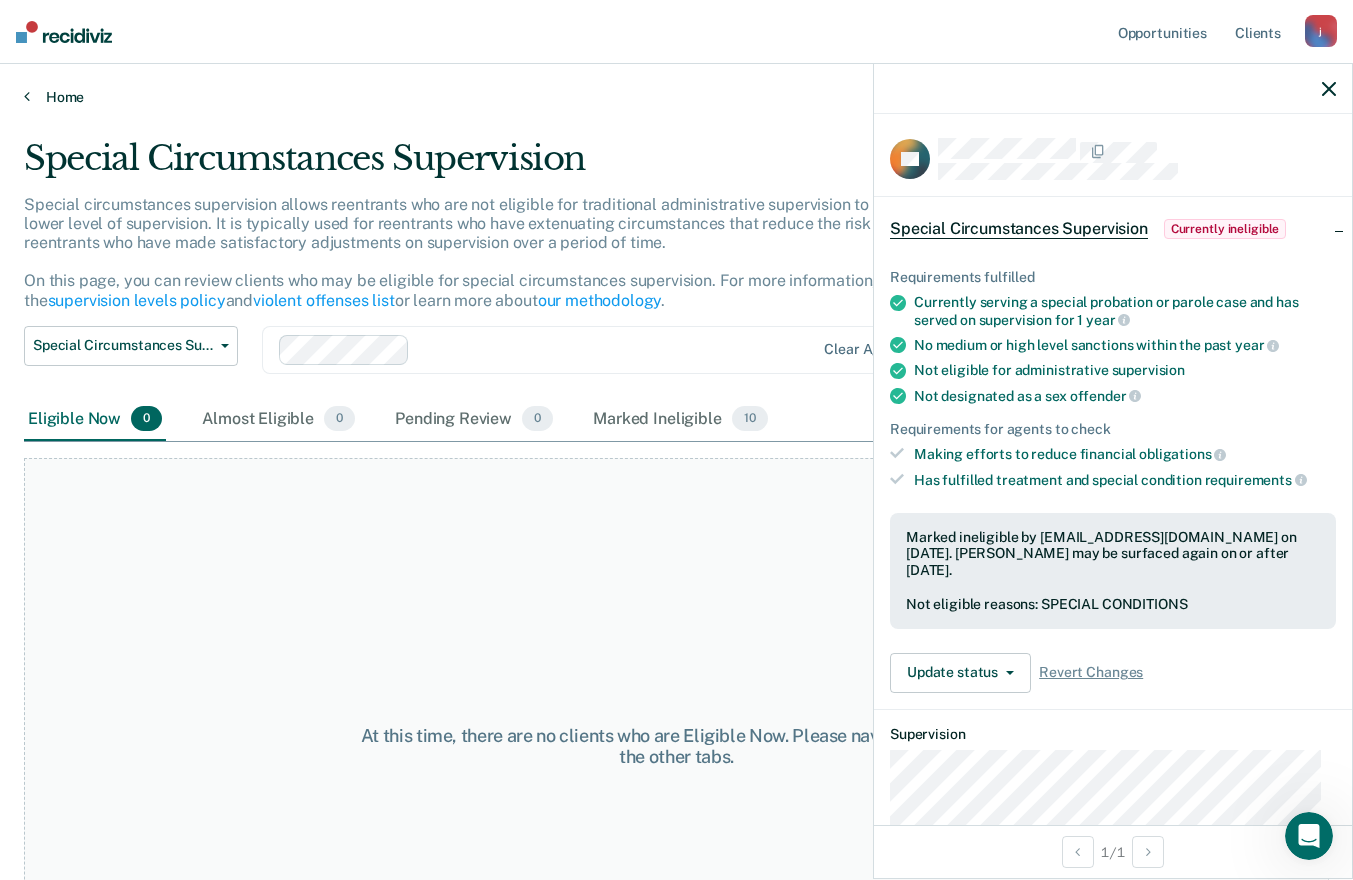 click on "Home" at bounding box center (676, 97) 